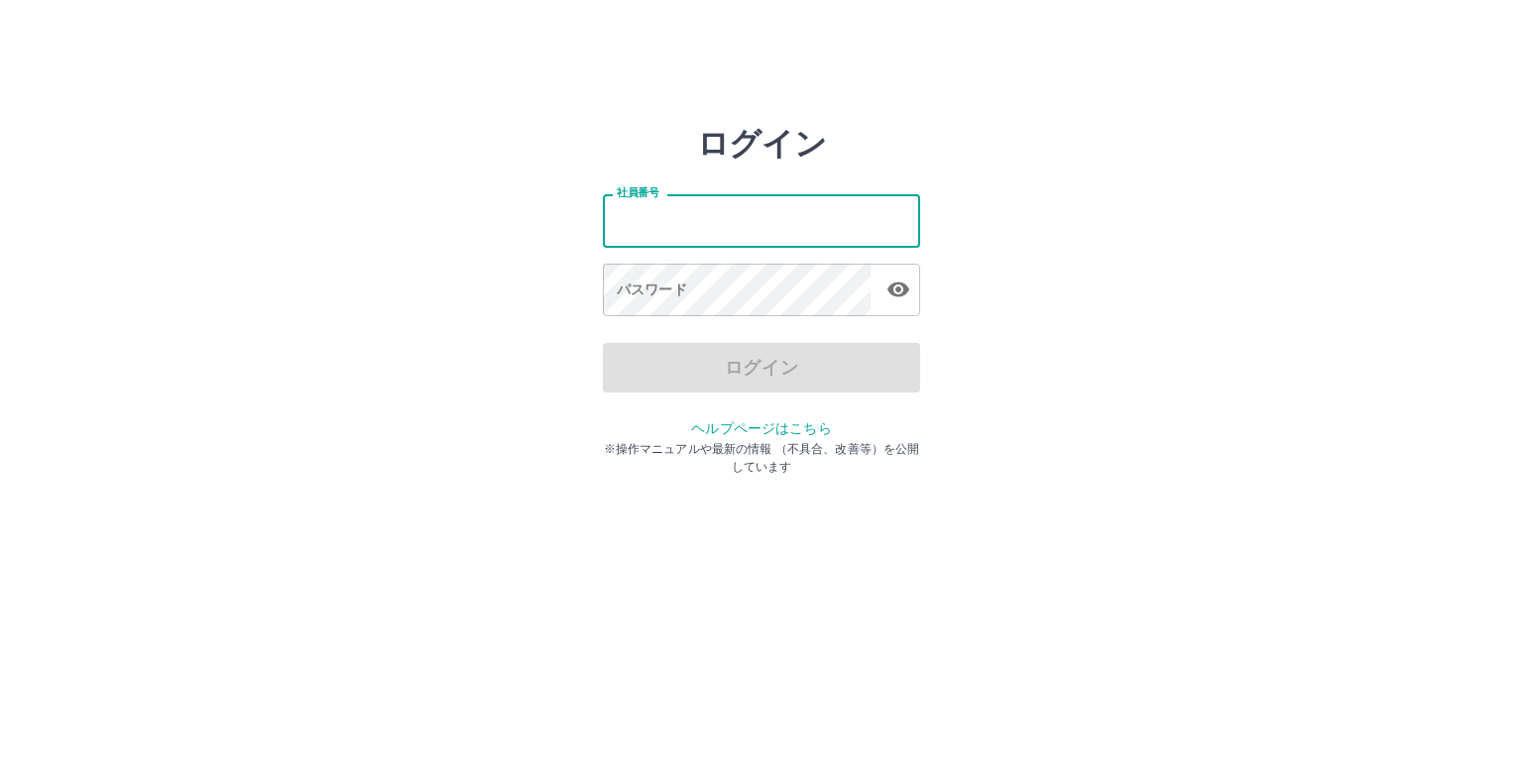 scroll, scrollTop: 0, scrollLeft: 0, axis: both 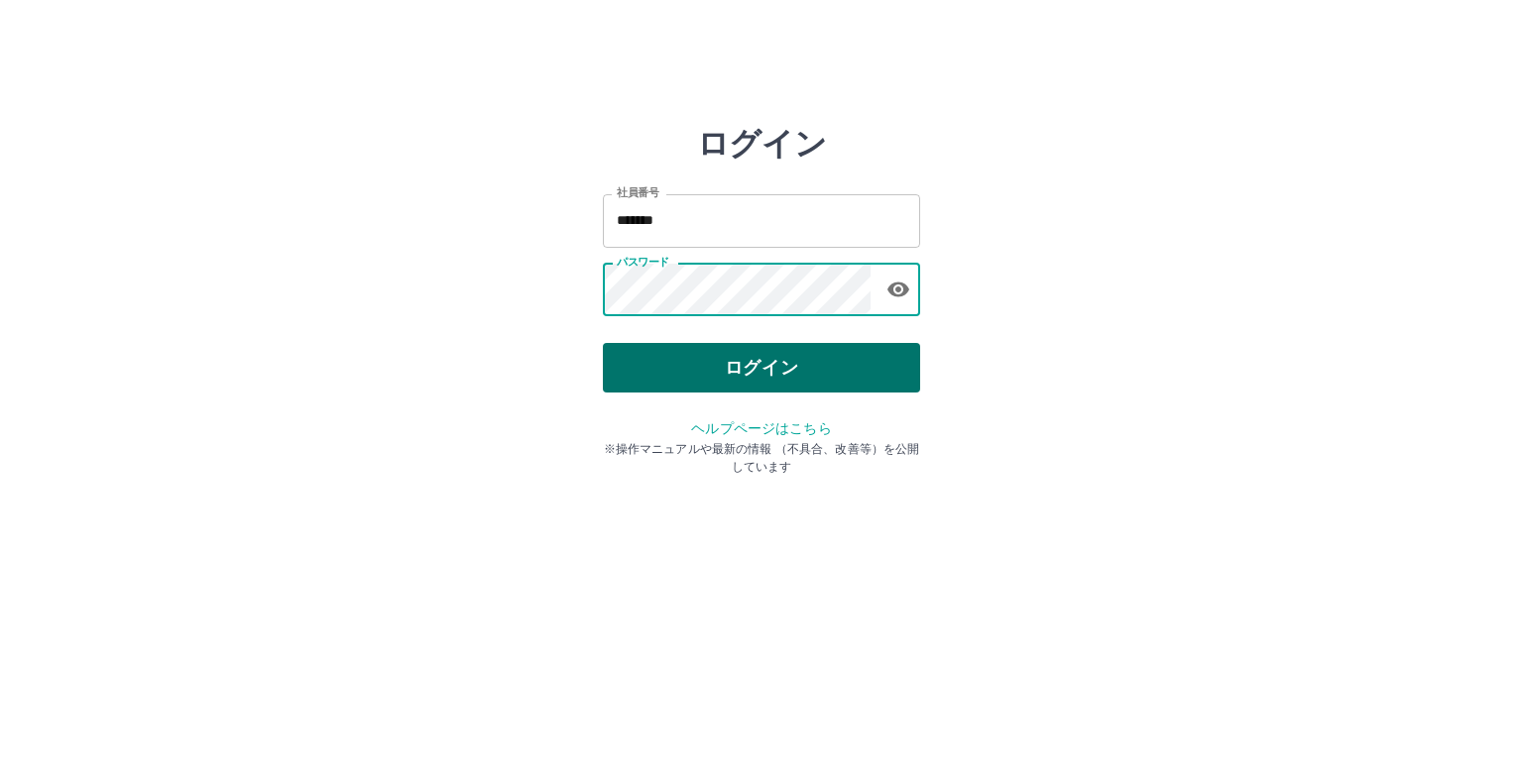 click on "ログイン" at bounding box center (762, 368) 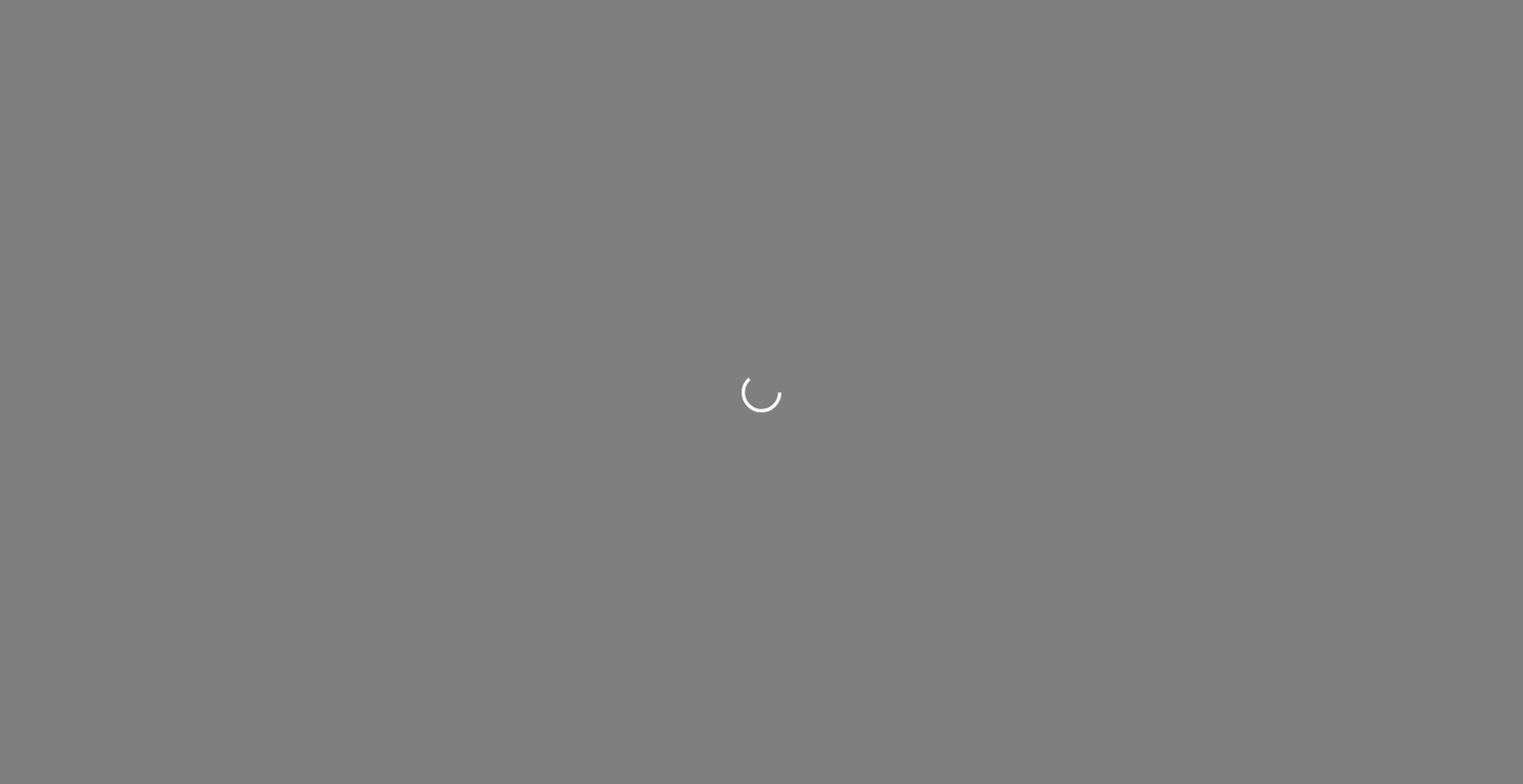 scroll, scrollTop: 0, scrollLeft: 0, axis: both 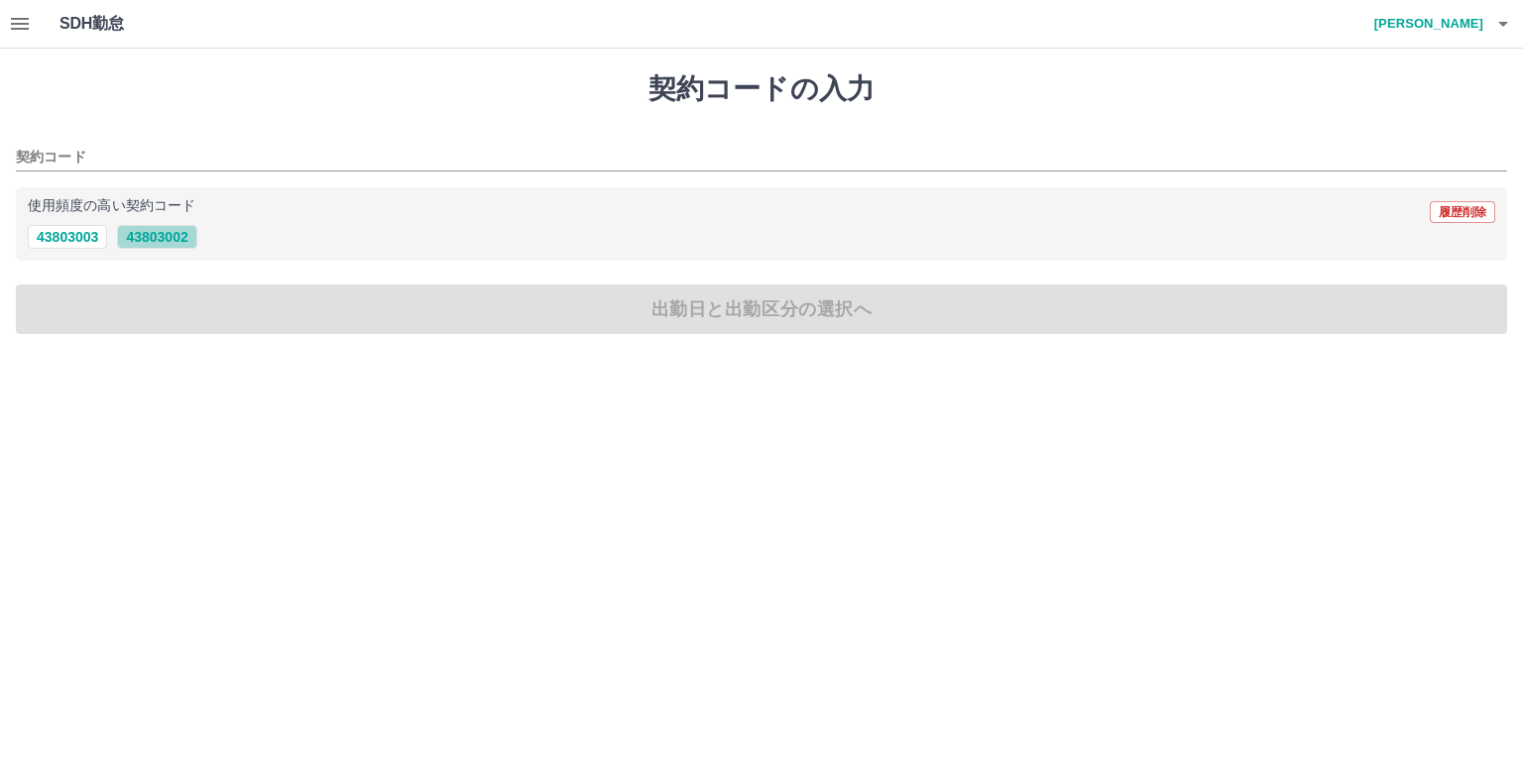 click on "43803002" at bounding box center (157, 237) 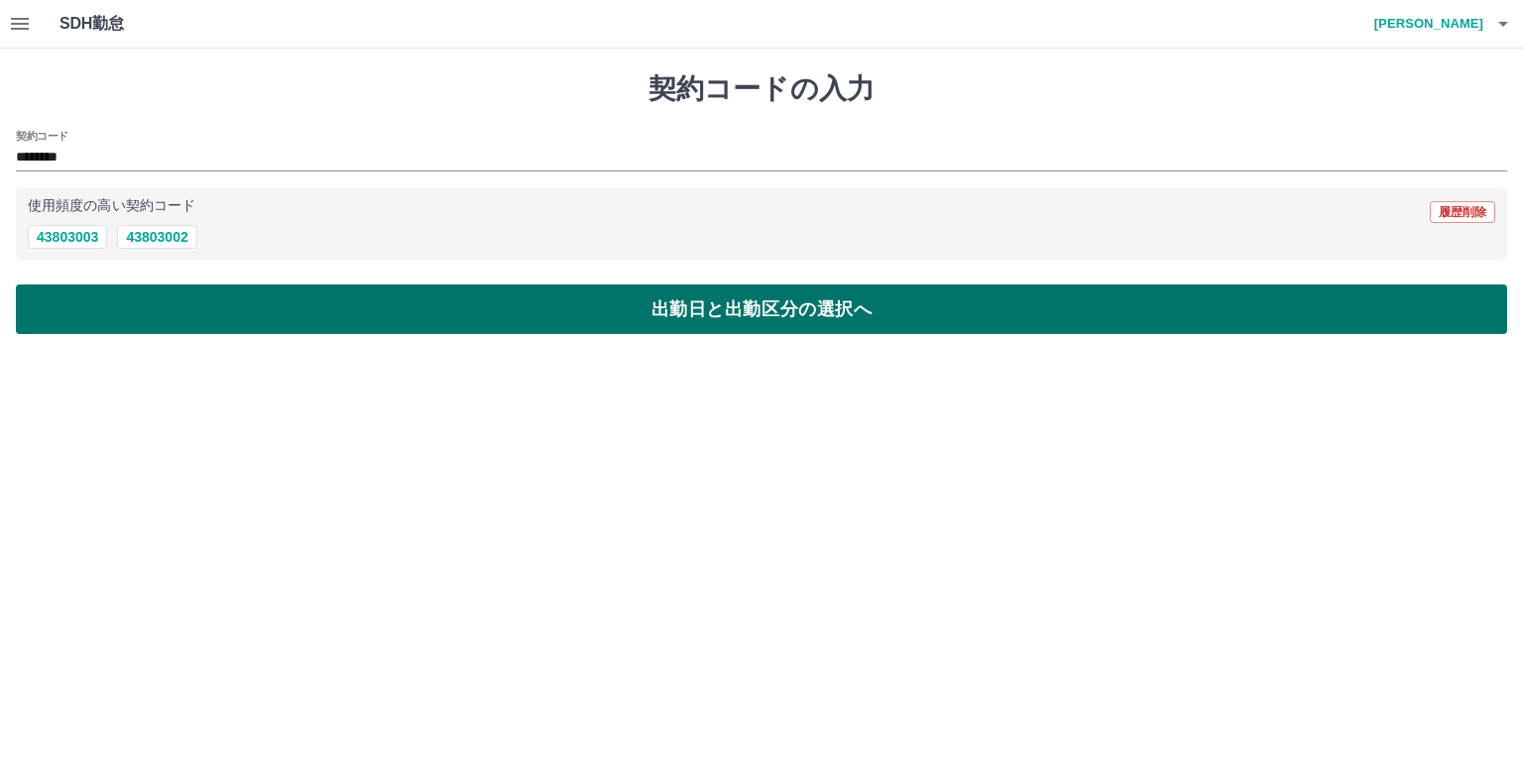 click on "出勤日と出勤区分の選択へ" at bounding box center [762, 309] 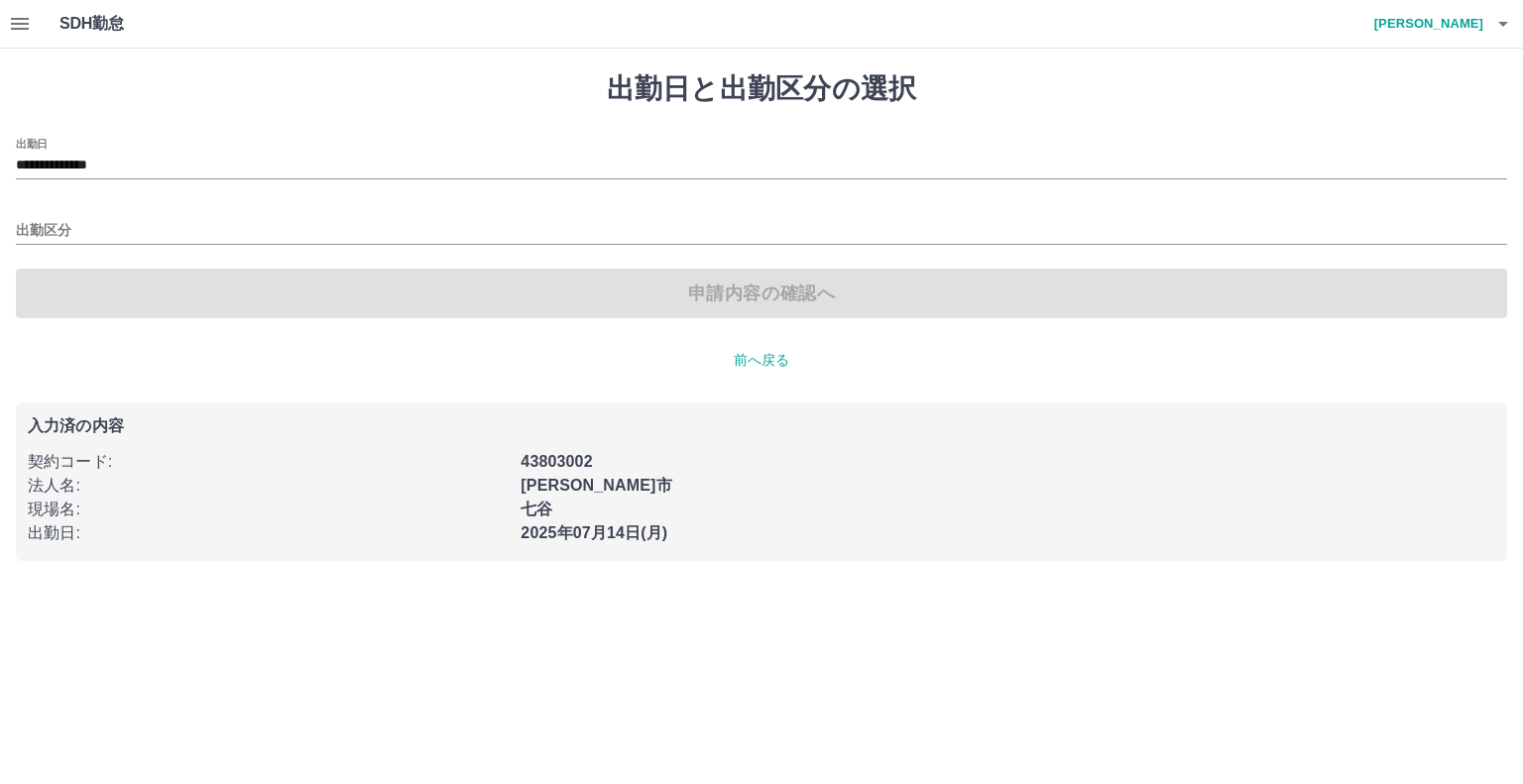 click on "出勤区分" at bounding box center (762, 224) 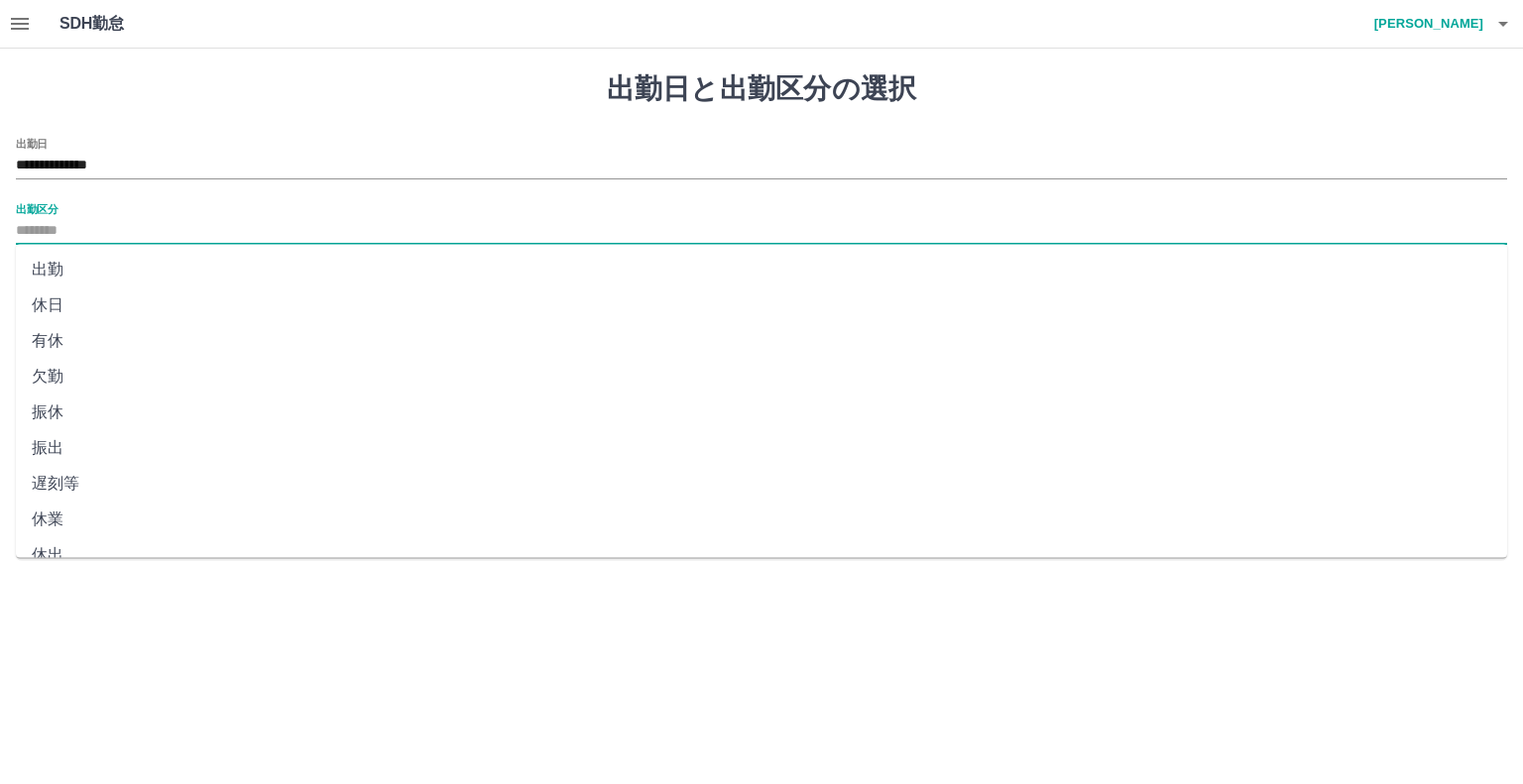 click on "出勤区分" at bounding box center (762, 231) 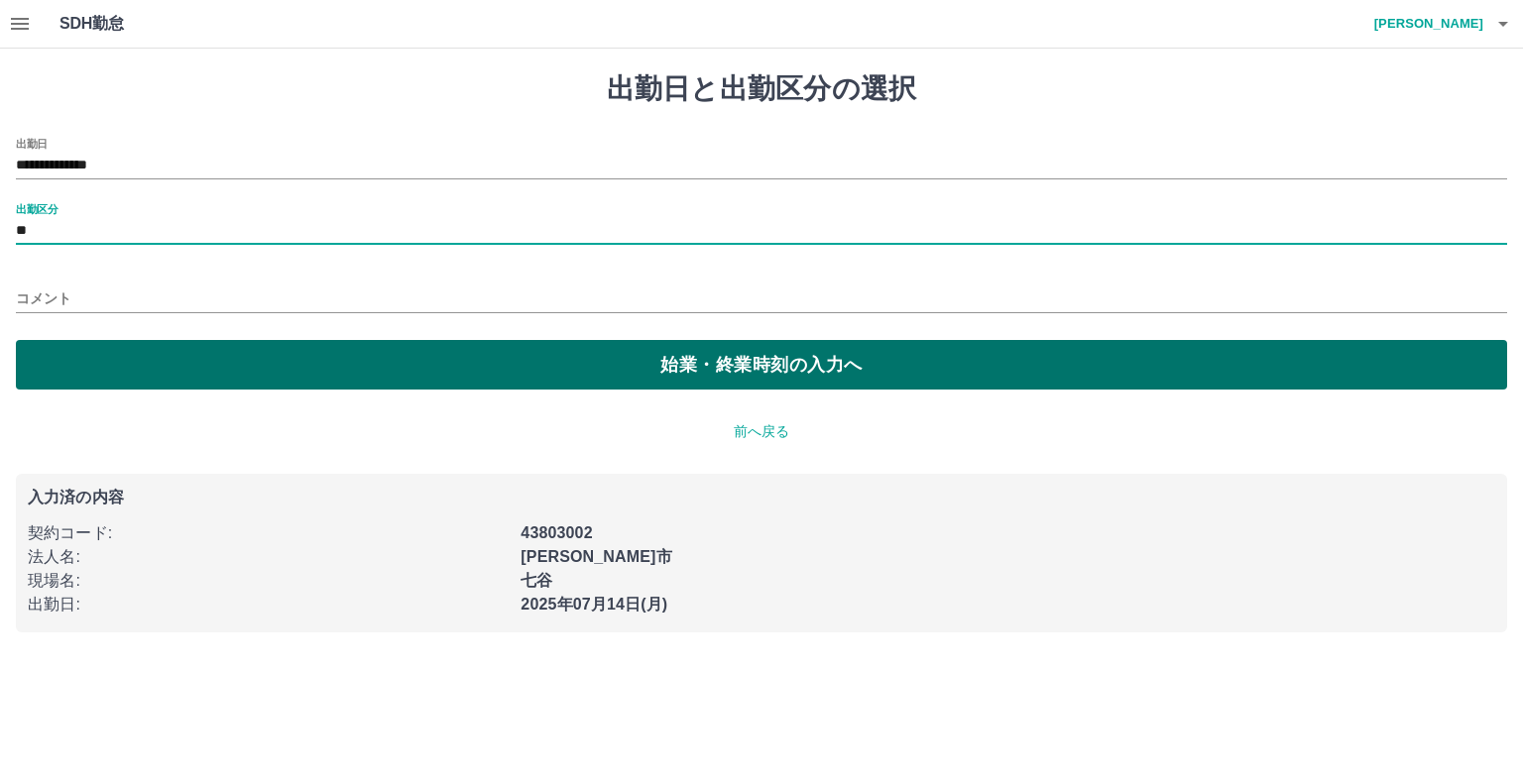 click on "始業・終業時刻の入力へ" at bounding box center (762, 365) 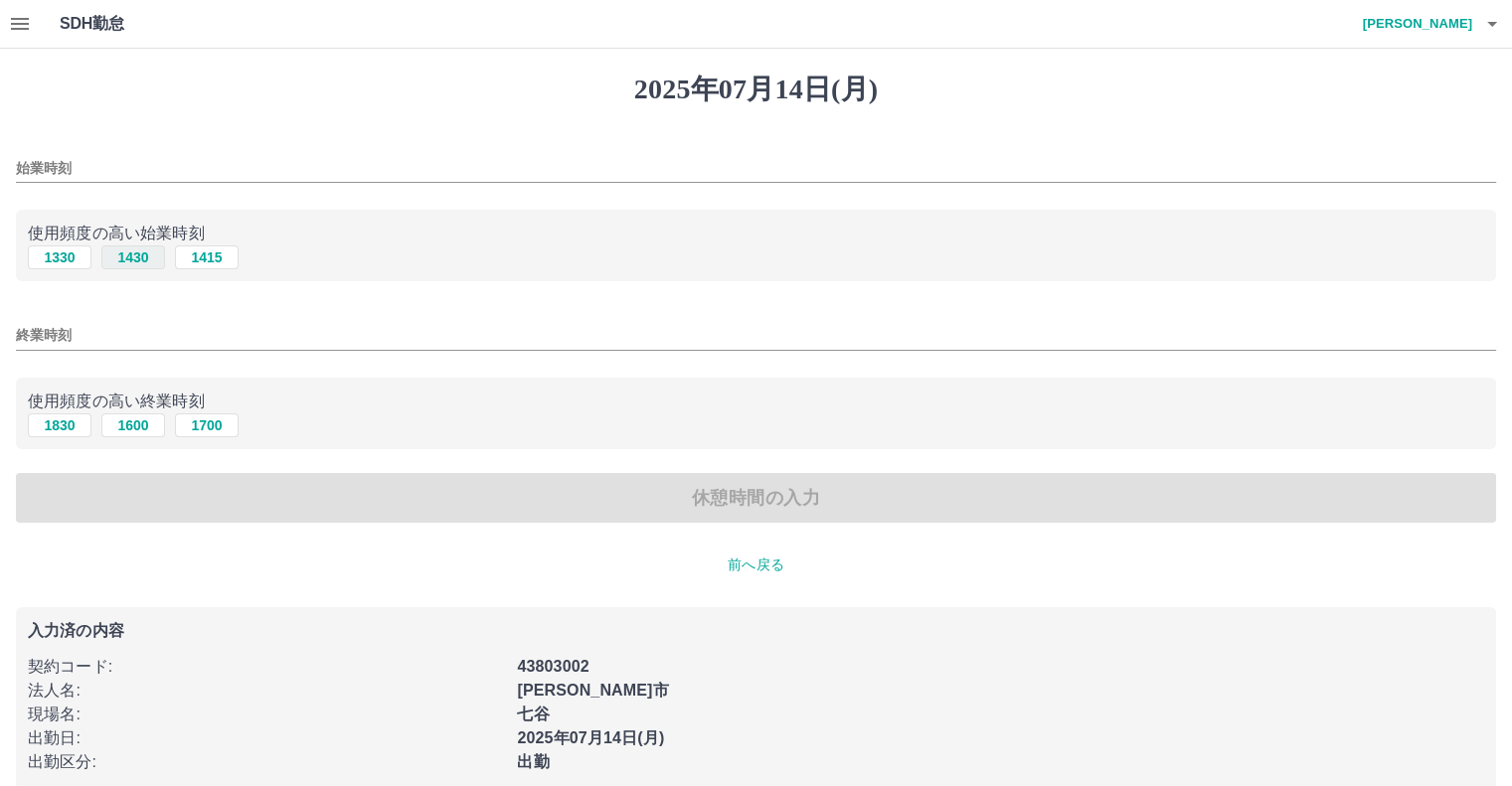 click on "1430" at bounding box center (133, 257) 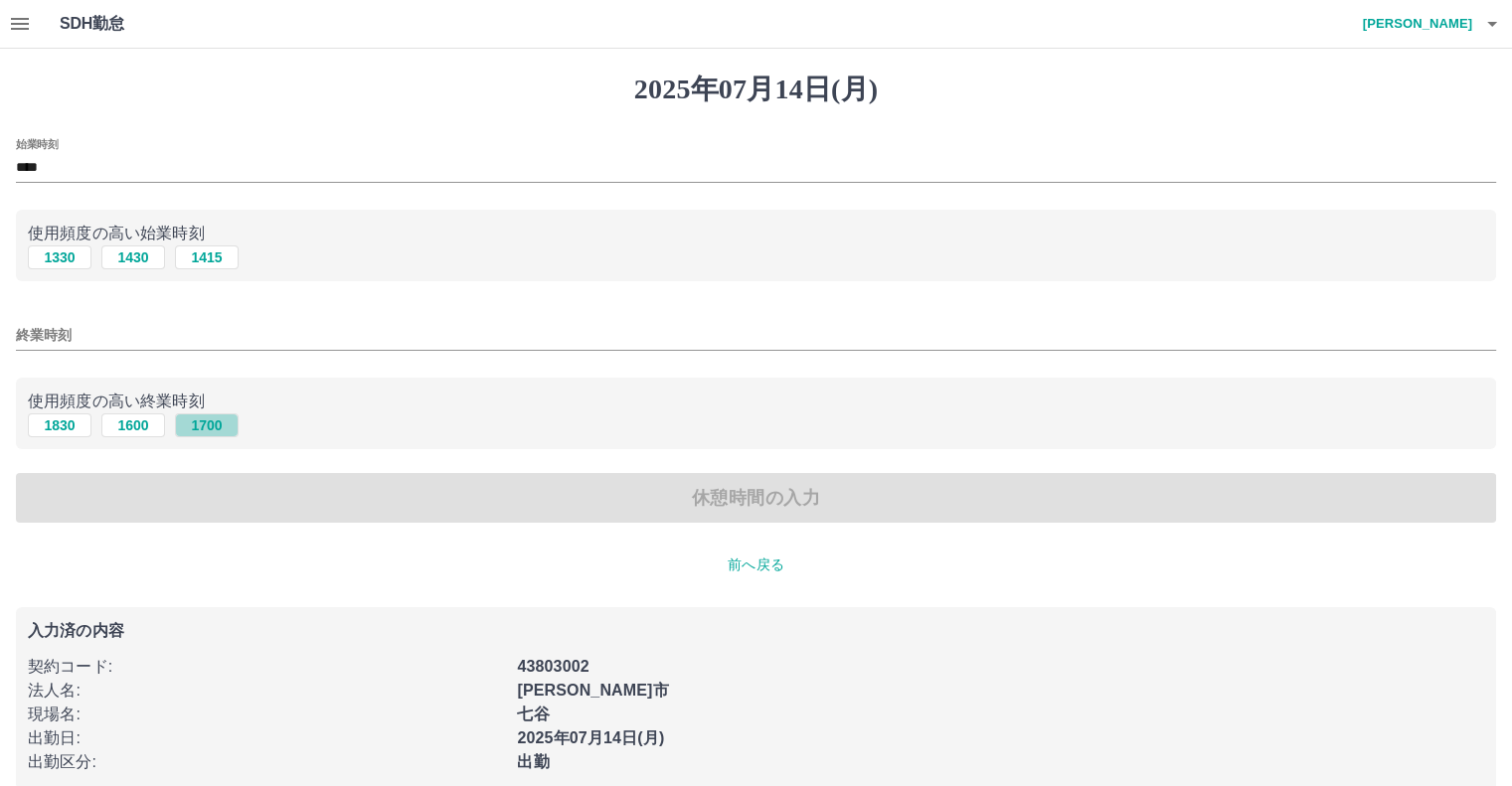 click on "1700" at bounding box center [207, 425] 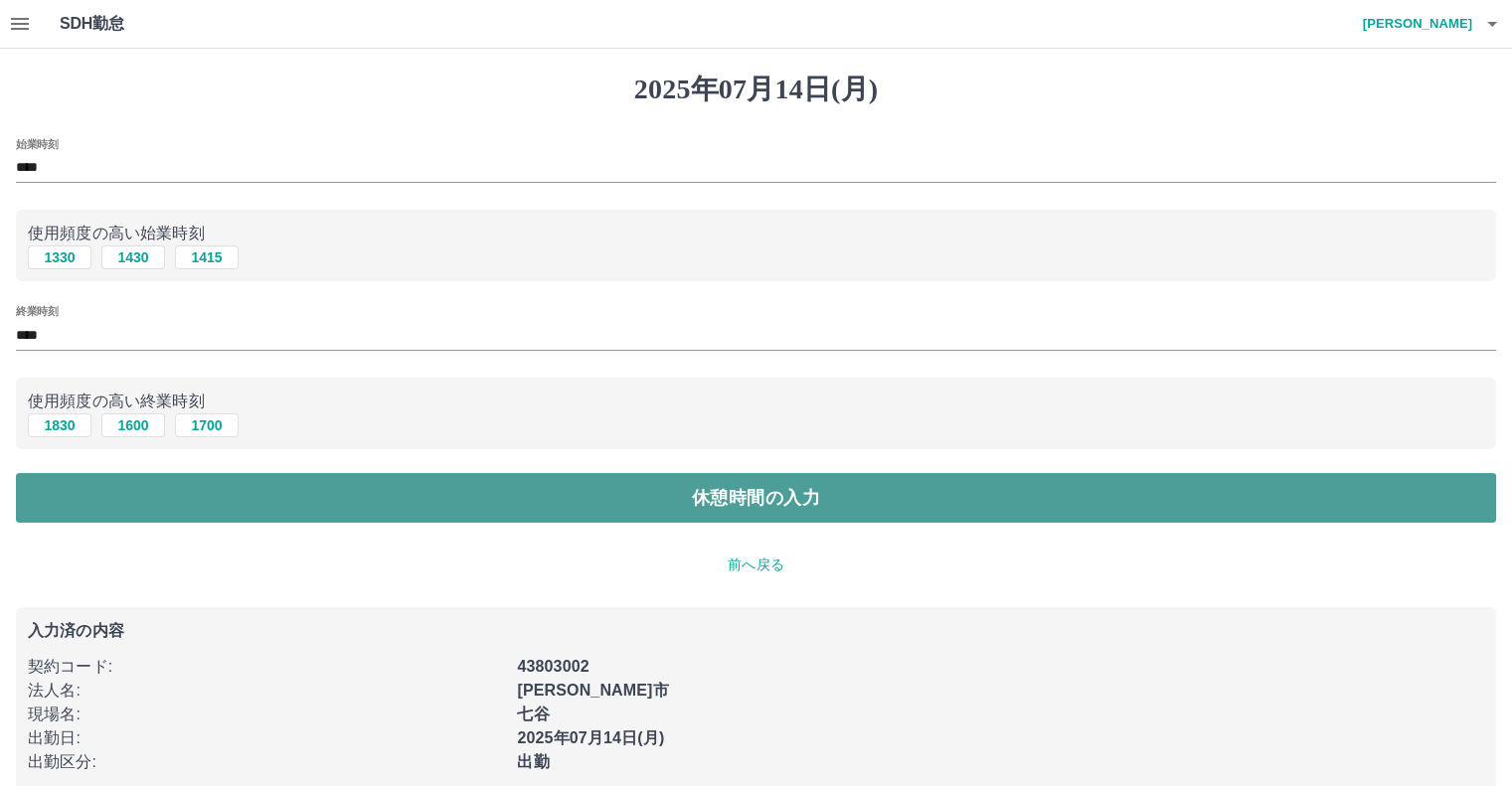 click on "休憩時間の入力" at bounding box center [756, 498] 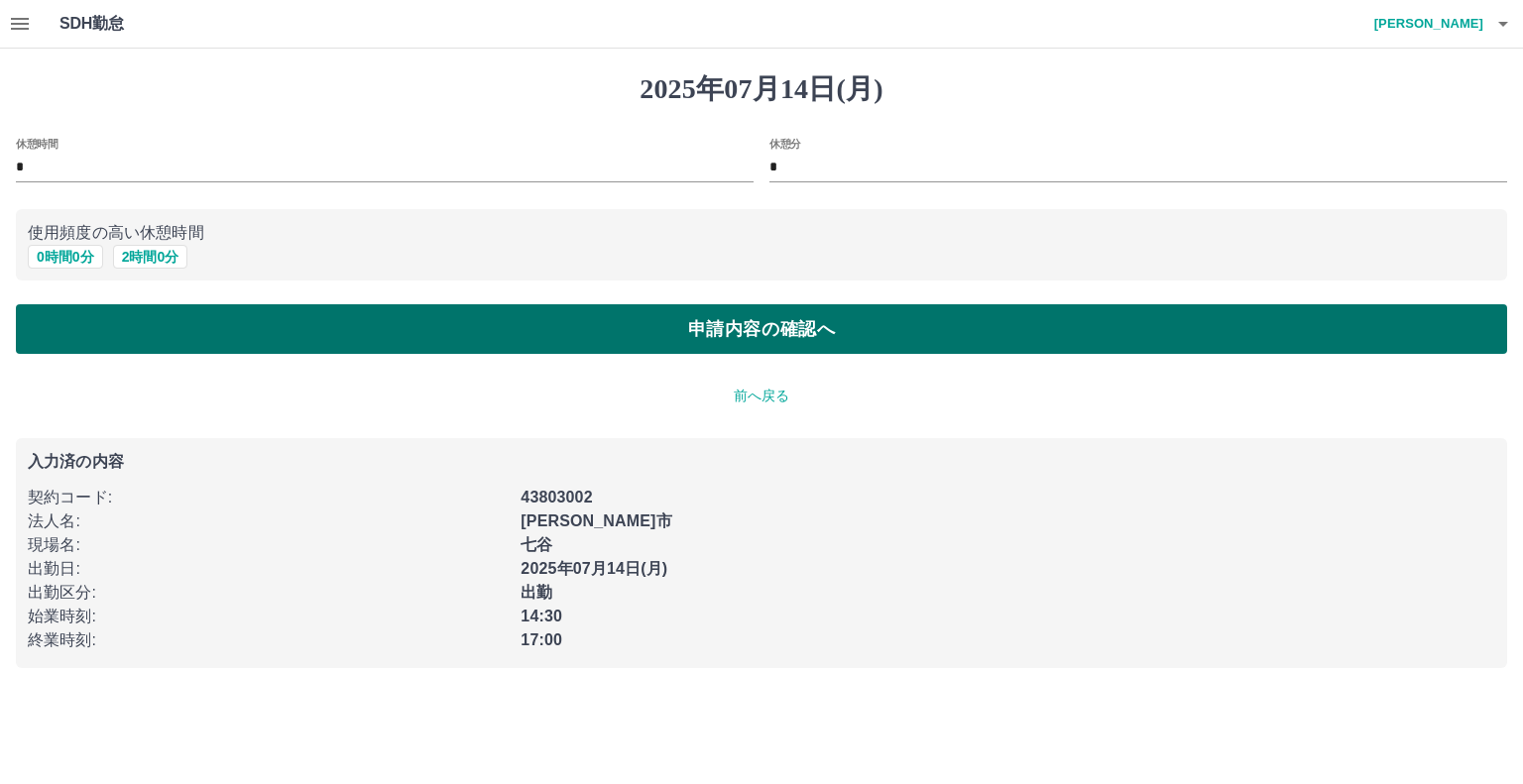 click on "申請内容の確認へ" at bounding box center [762, 329] 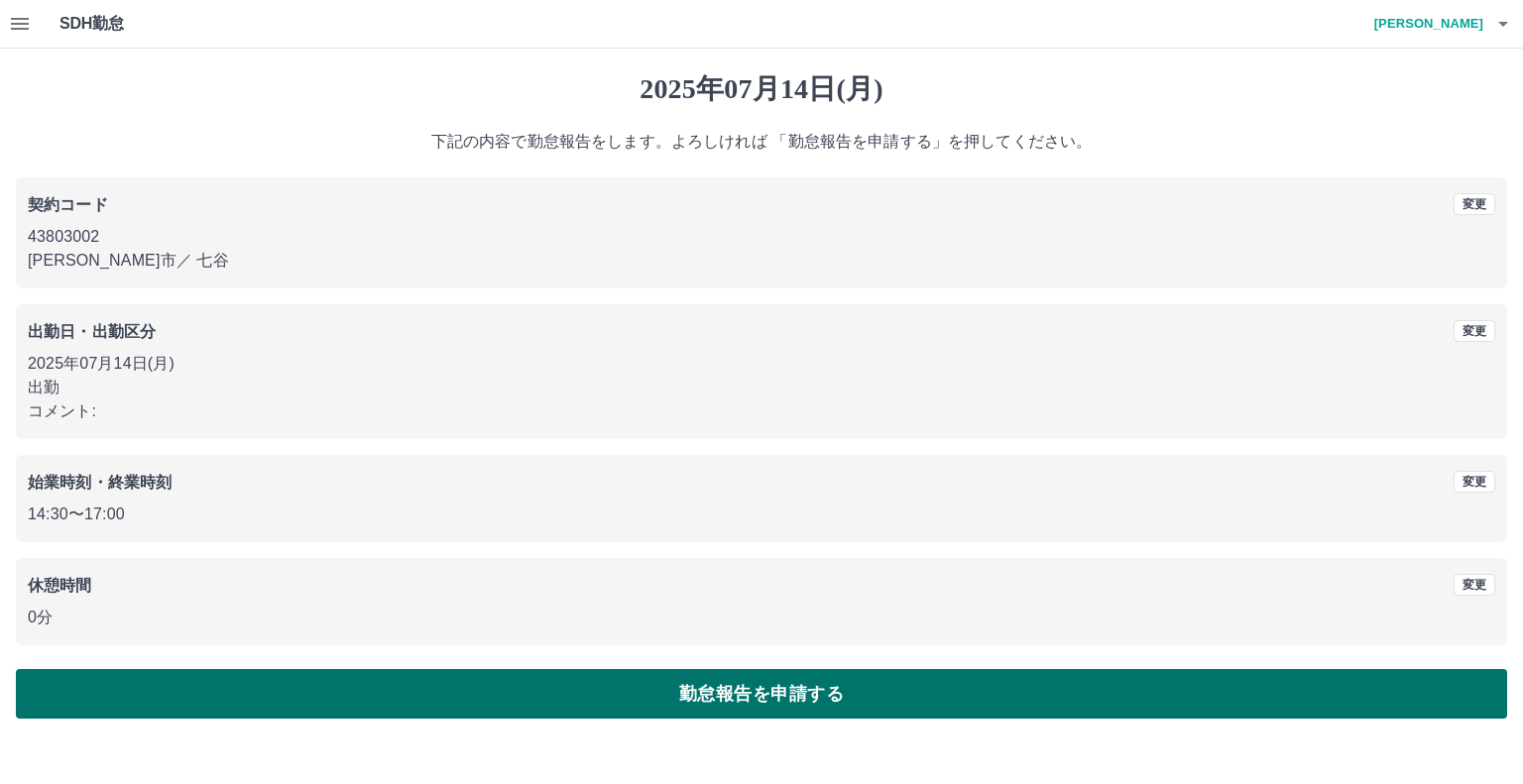 click on "勤怠報告を申請する" at bounding box center [762, 694] 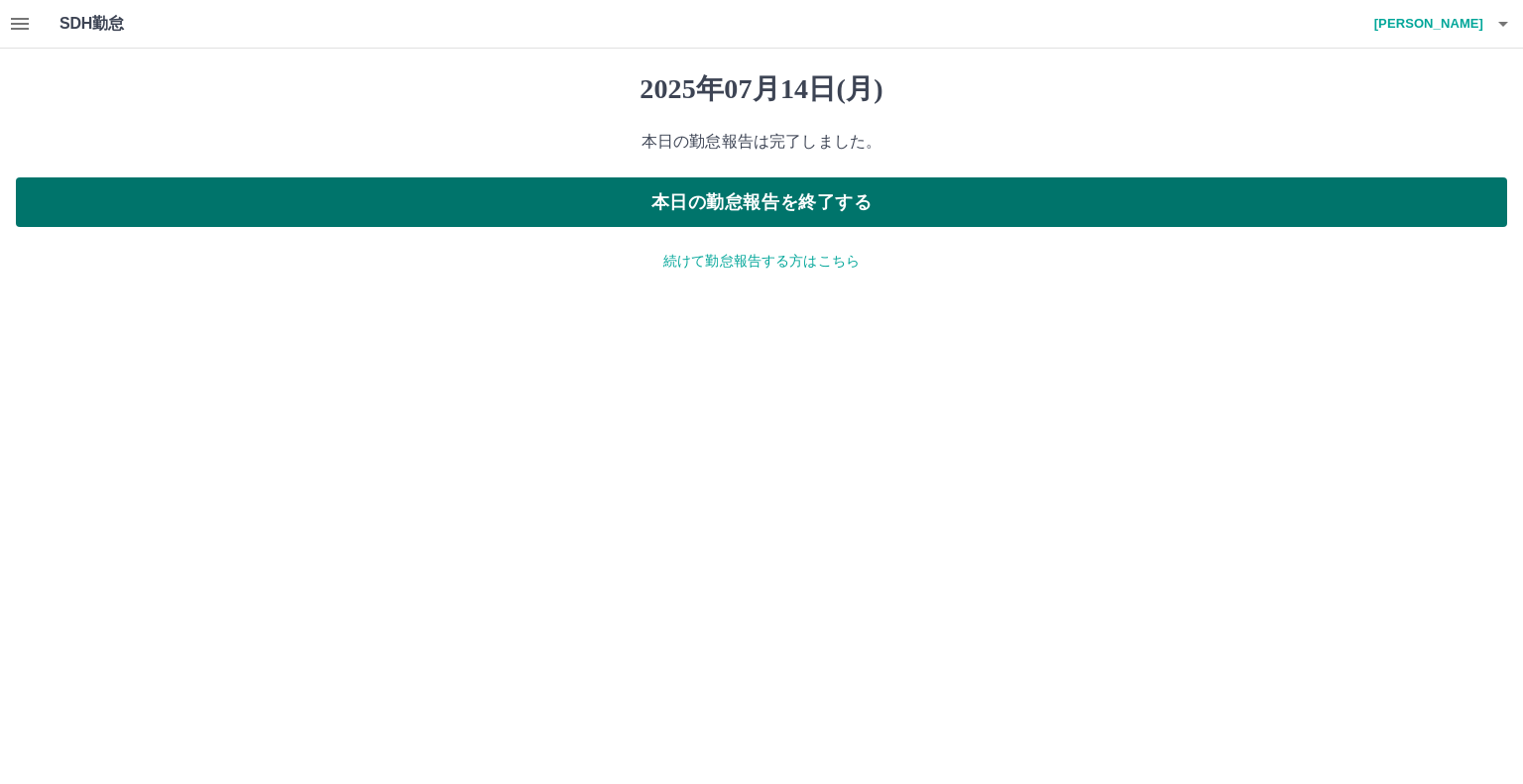 click on "本日の勤怠報告を終了する" at bounding box center [762, 202] 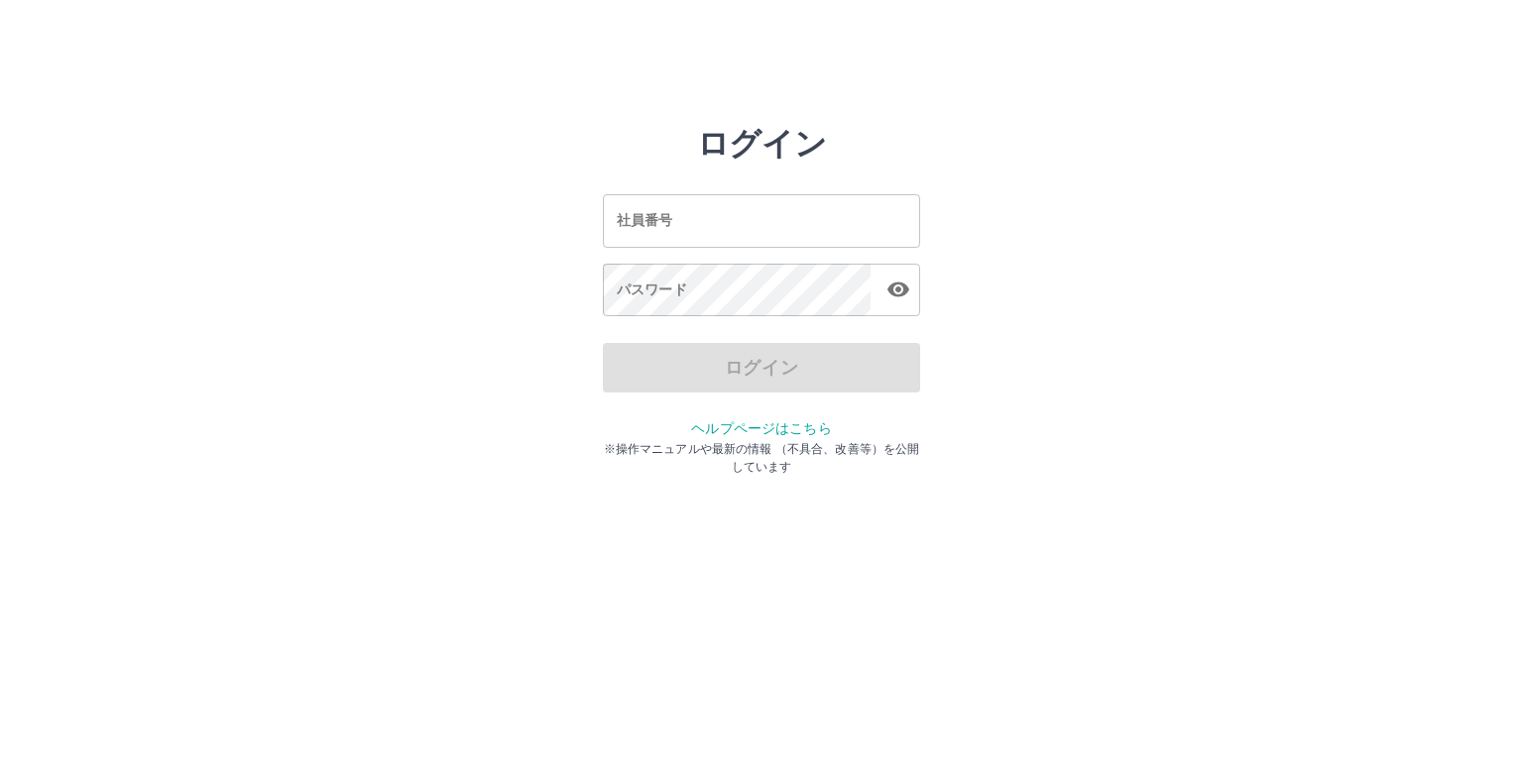 scroll, scrollTop: 0, scrollLeft: 0, axis: both 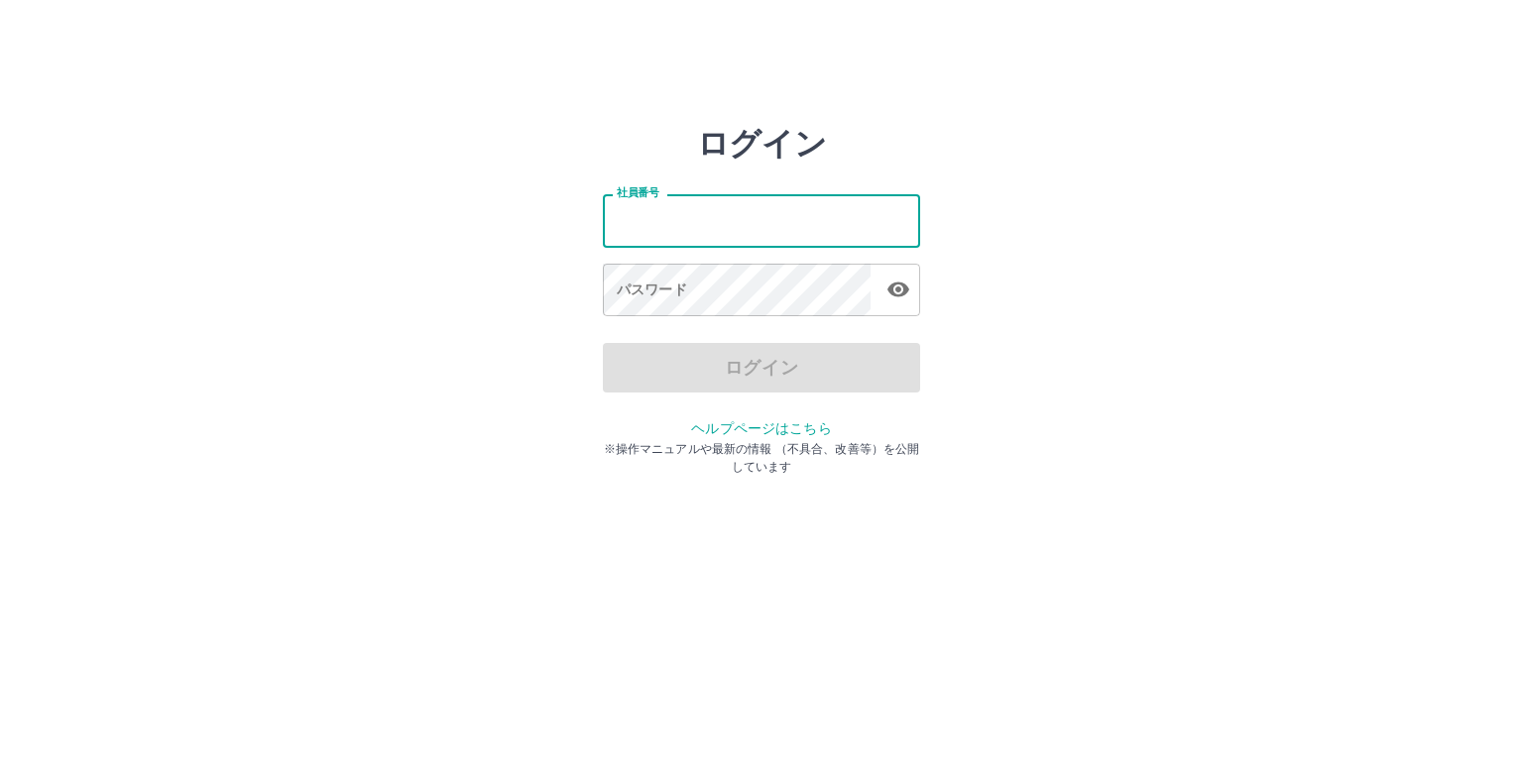 click on "社員番号" at bounding box center (762, 220) 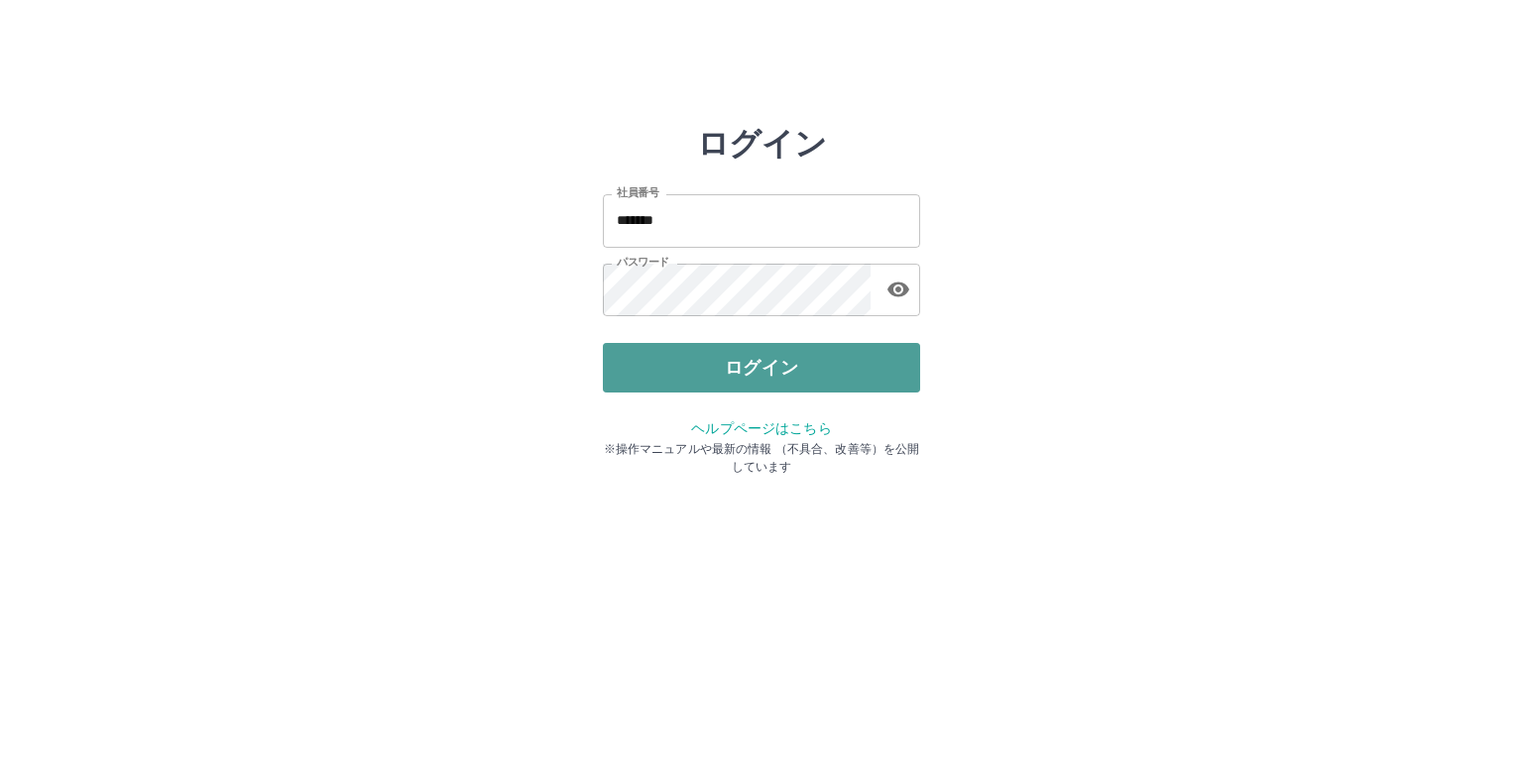 click on "ログイン" at bounding box center (762, 368) 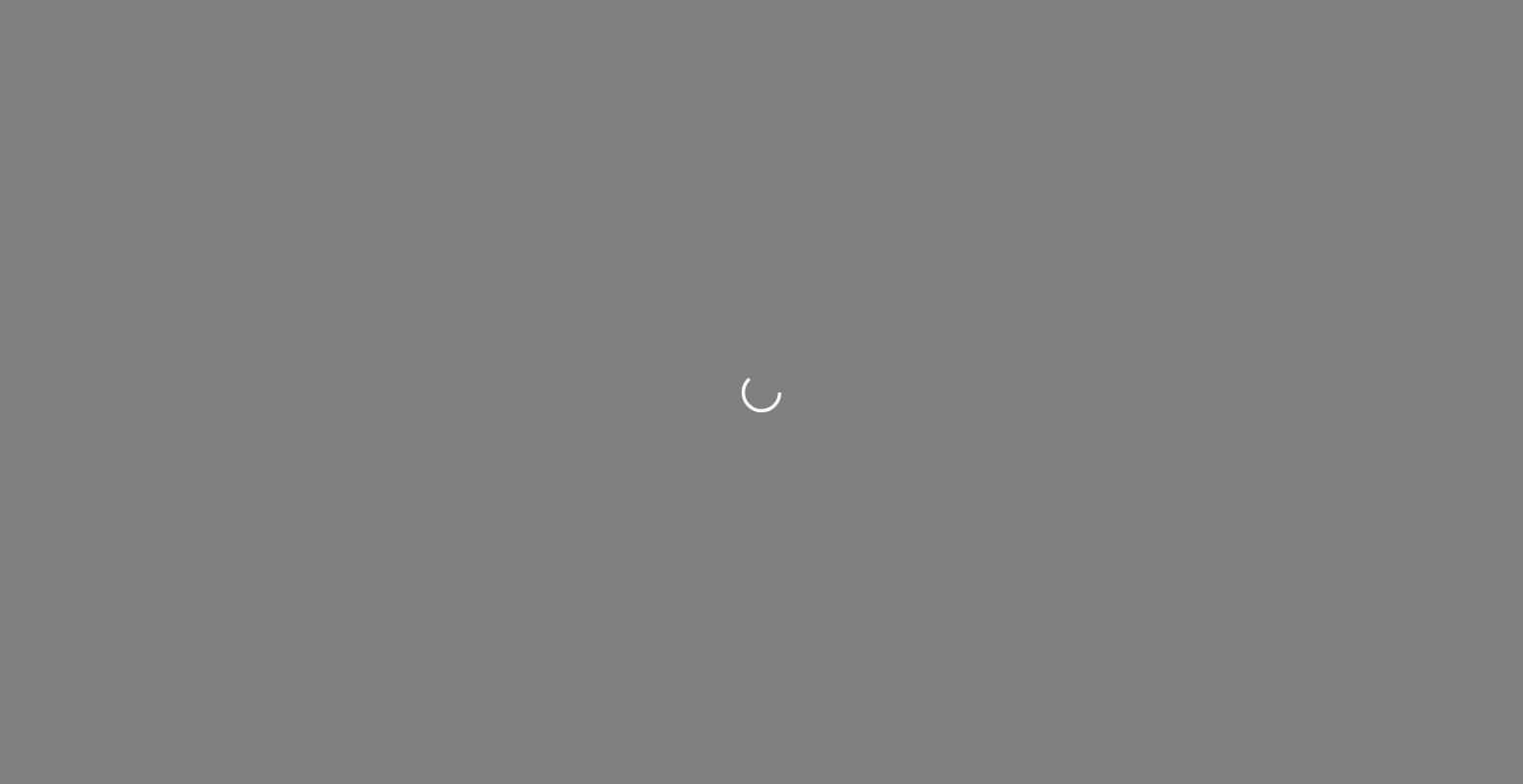 scroll, scrollTop: 0, scrollLeft: 0, axis: both 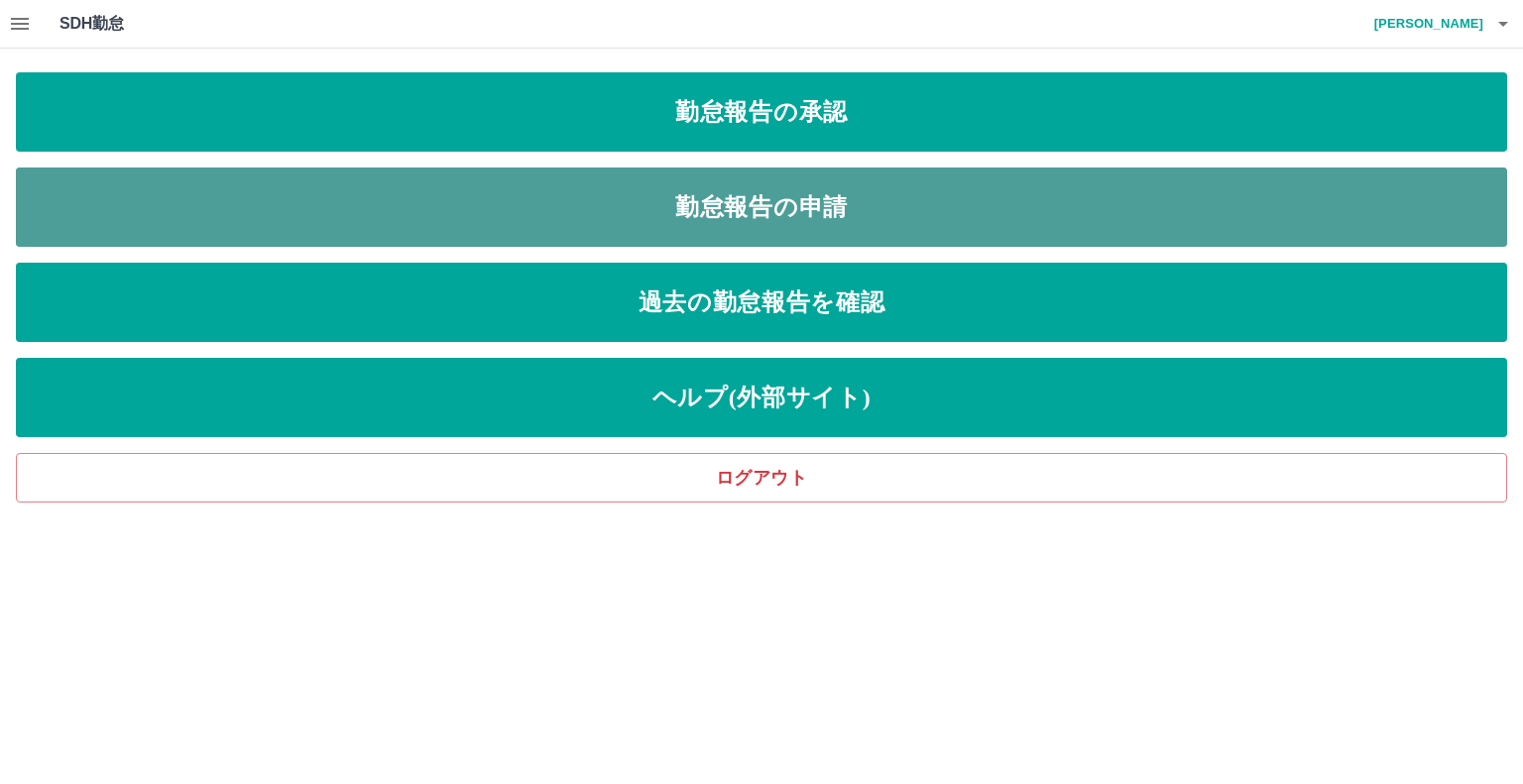 click on "勤怠報告の申請" at bounding box center [762, 207] 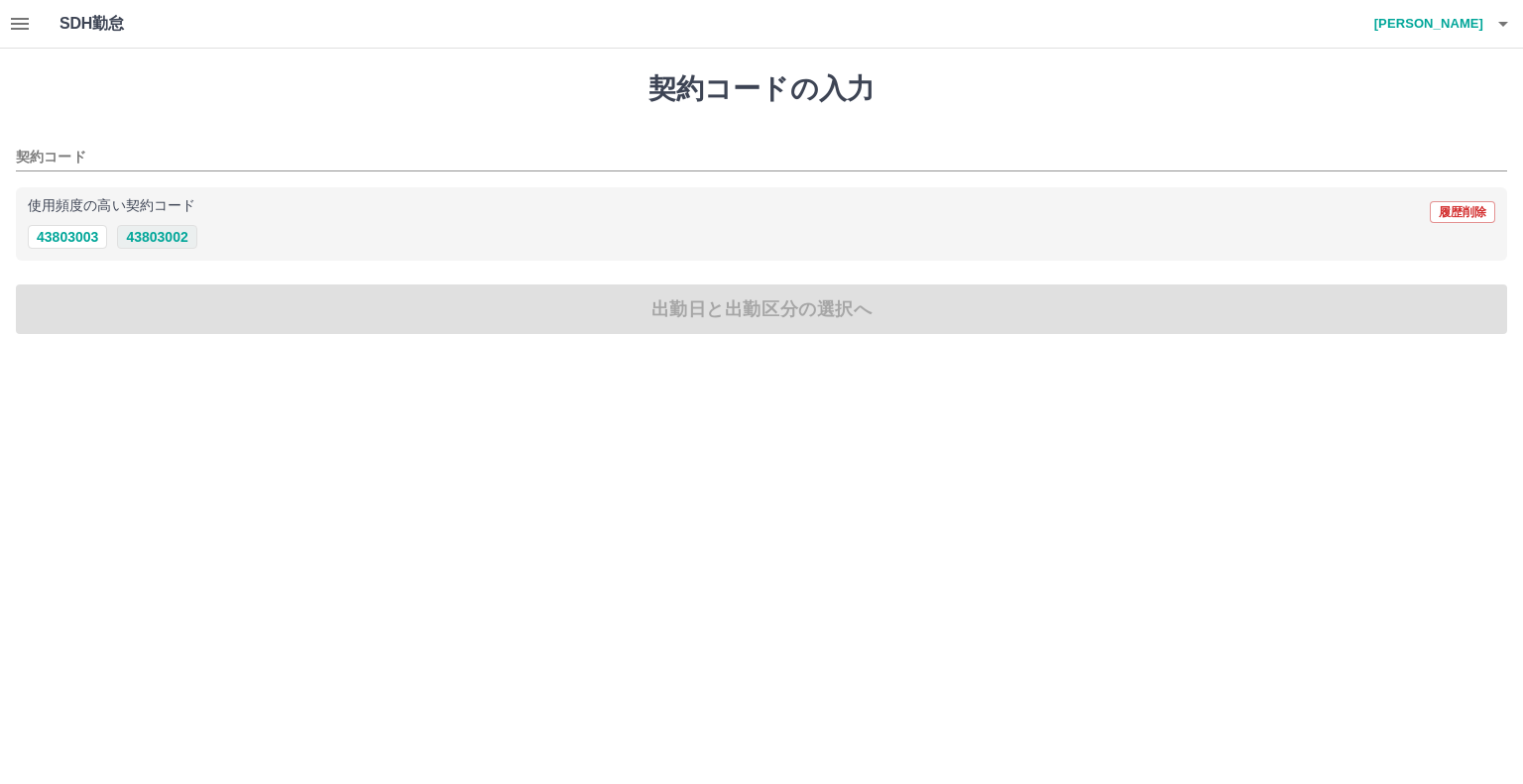 click on "43803002" at bounding box center [157, 237] 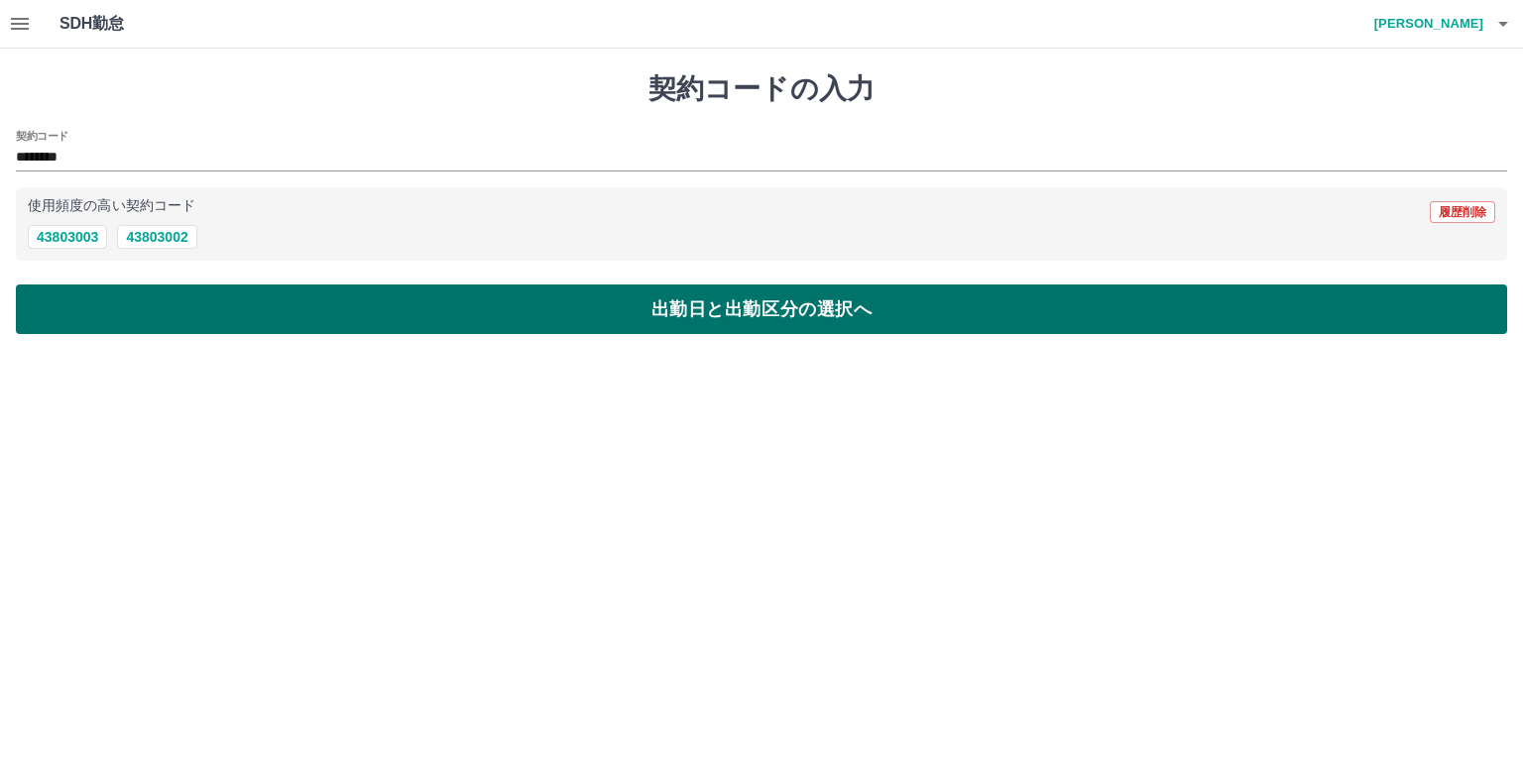 click on "出勤日と出勤区分の選択へ" at bounding box center [762, 309] 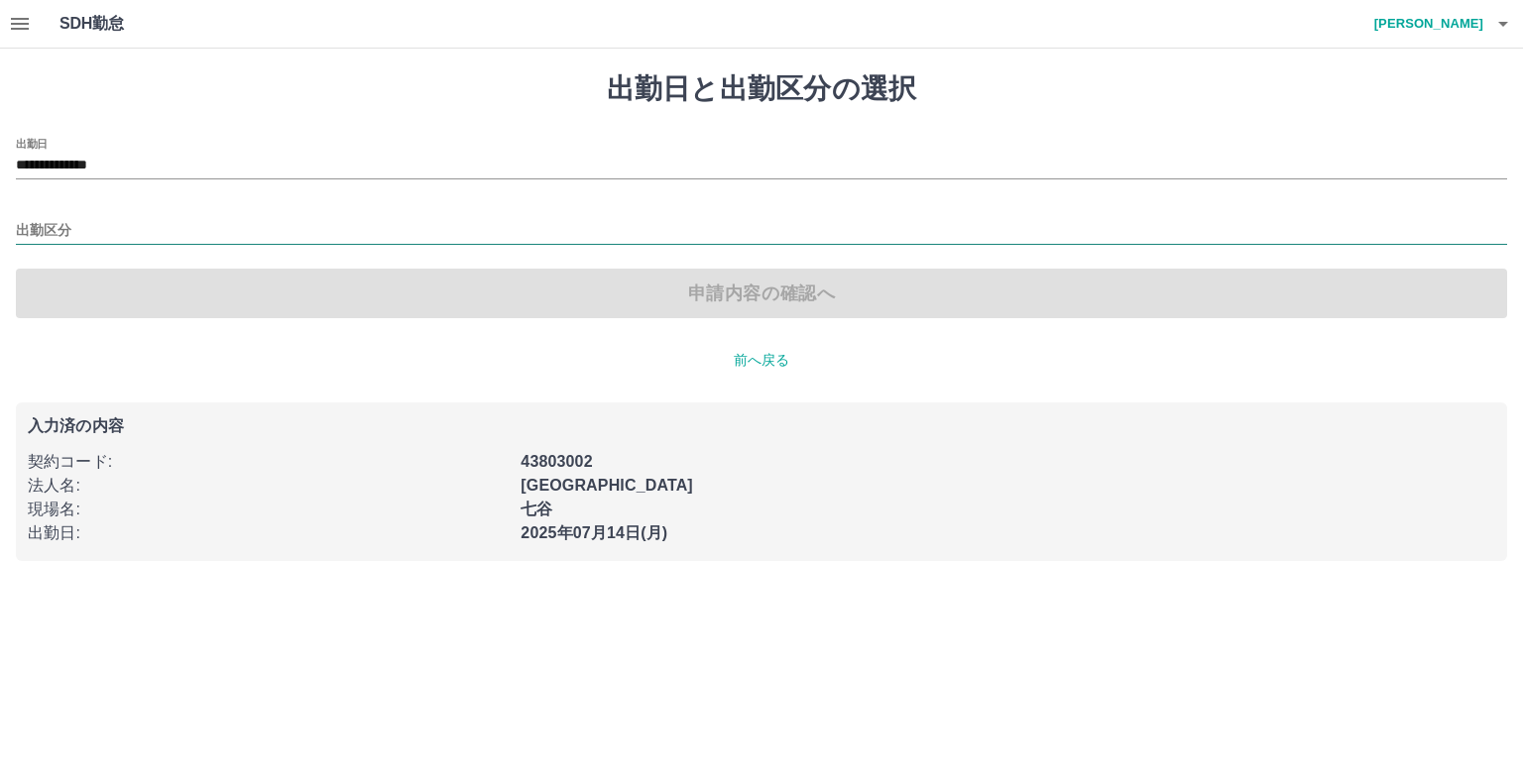 click on "出勤区分" at bounding box center [762, 231] 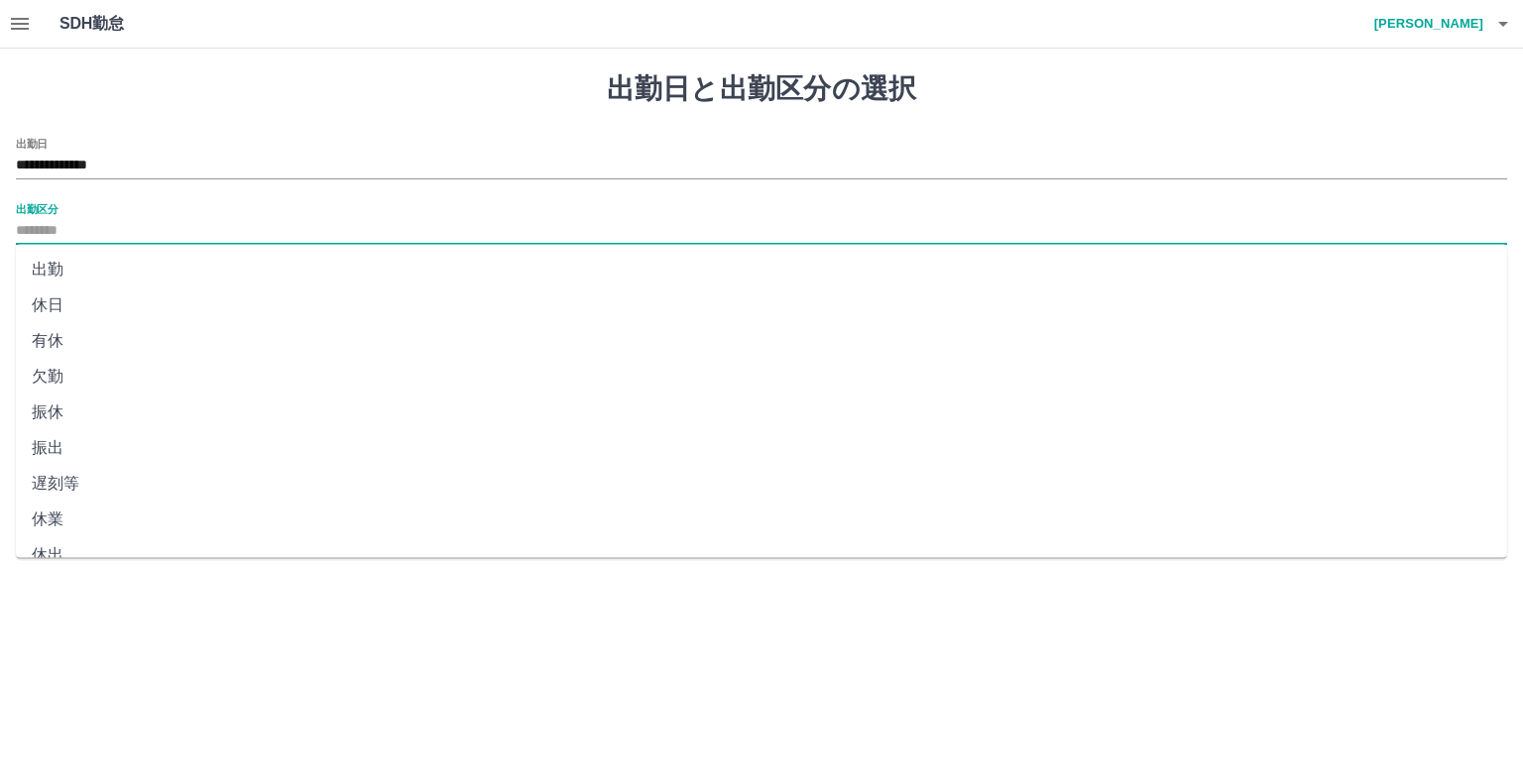click on "出勤" at bounding box center (762, 270) 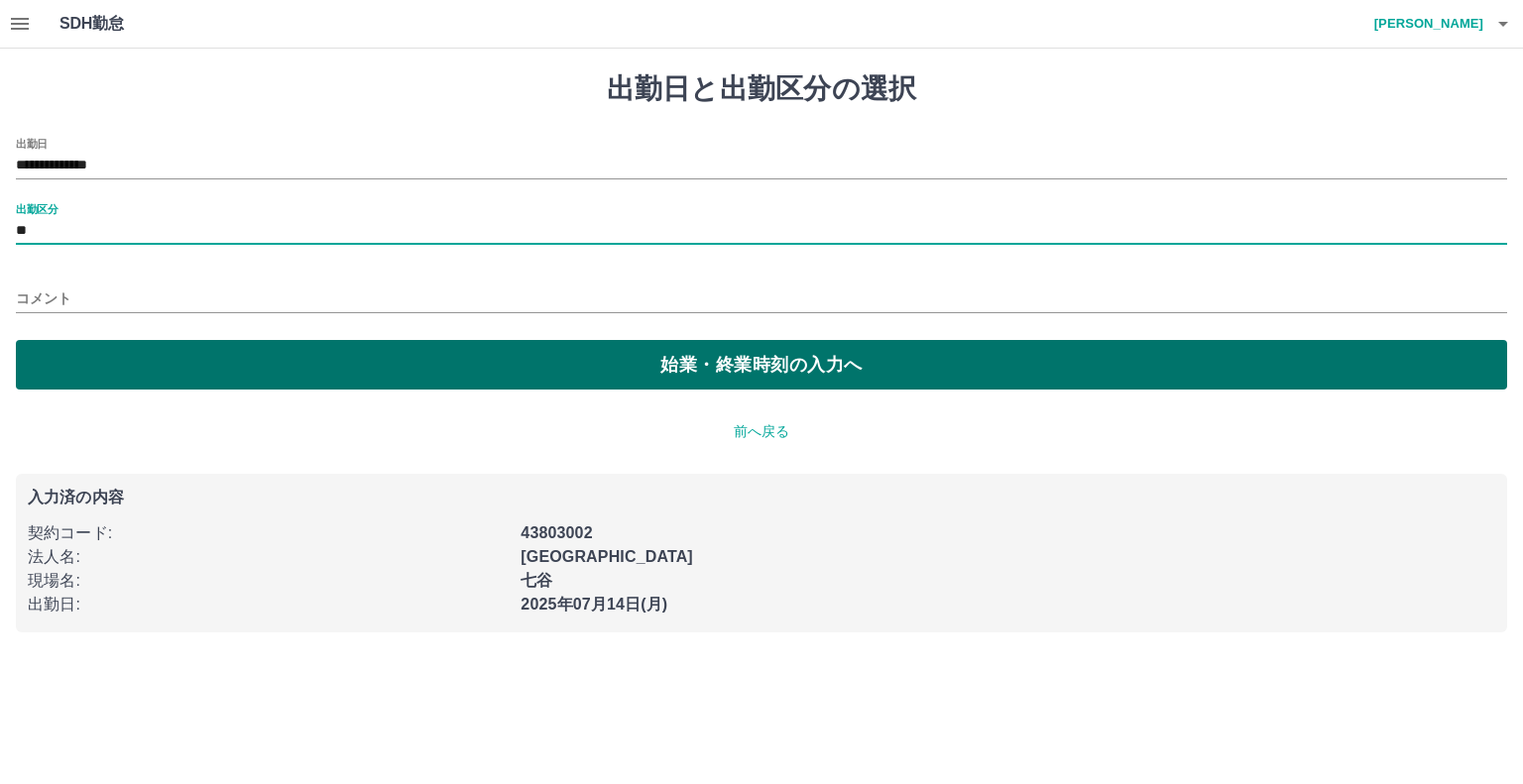 click on "始業・終業時刻の入力へ" at bounding box center (762, 365) 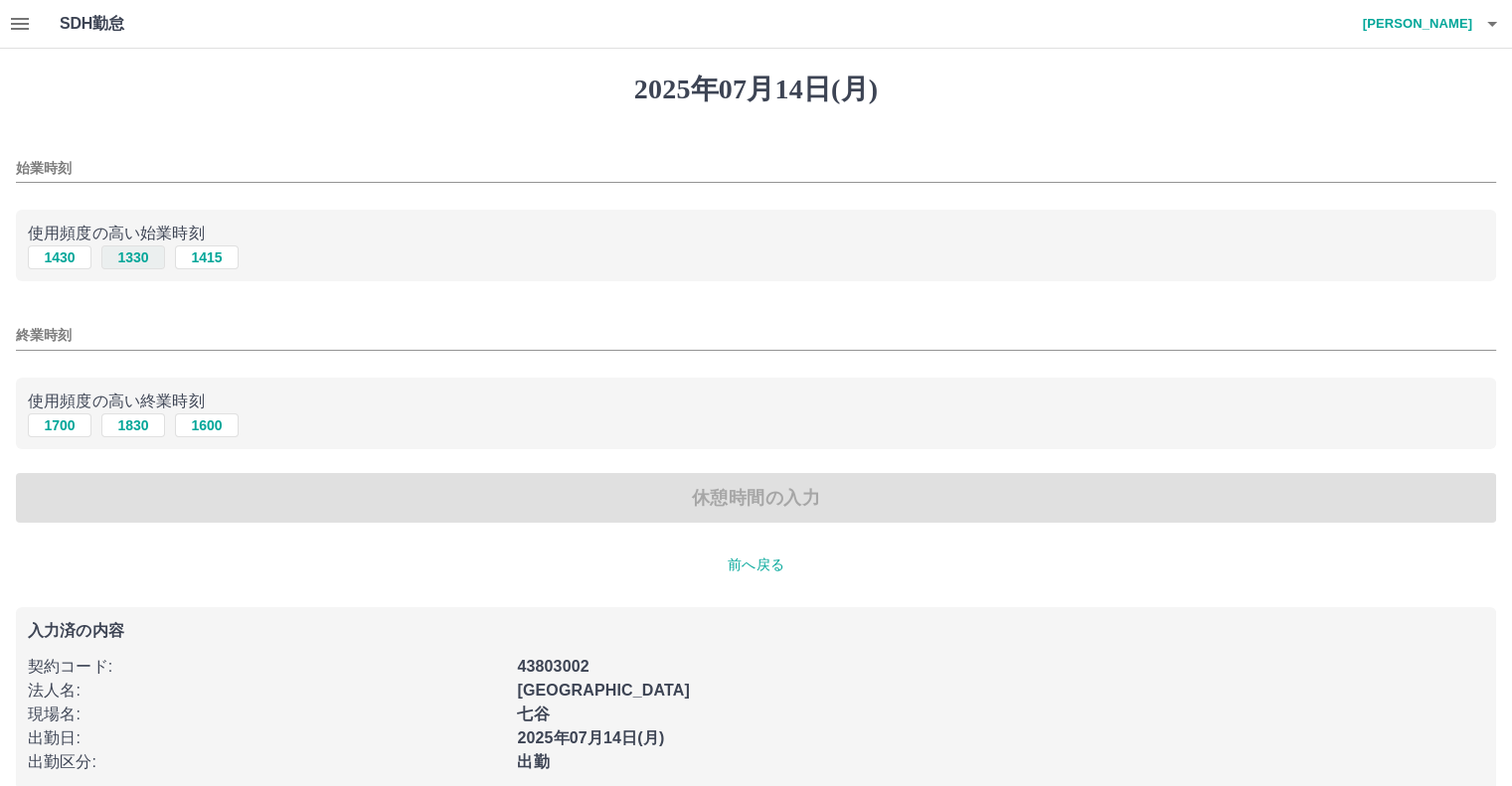 click on "1330" at bounding box center [133, 257] 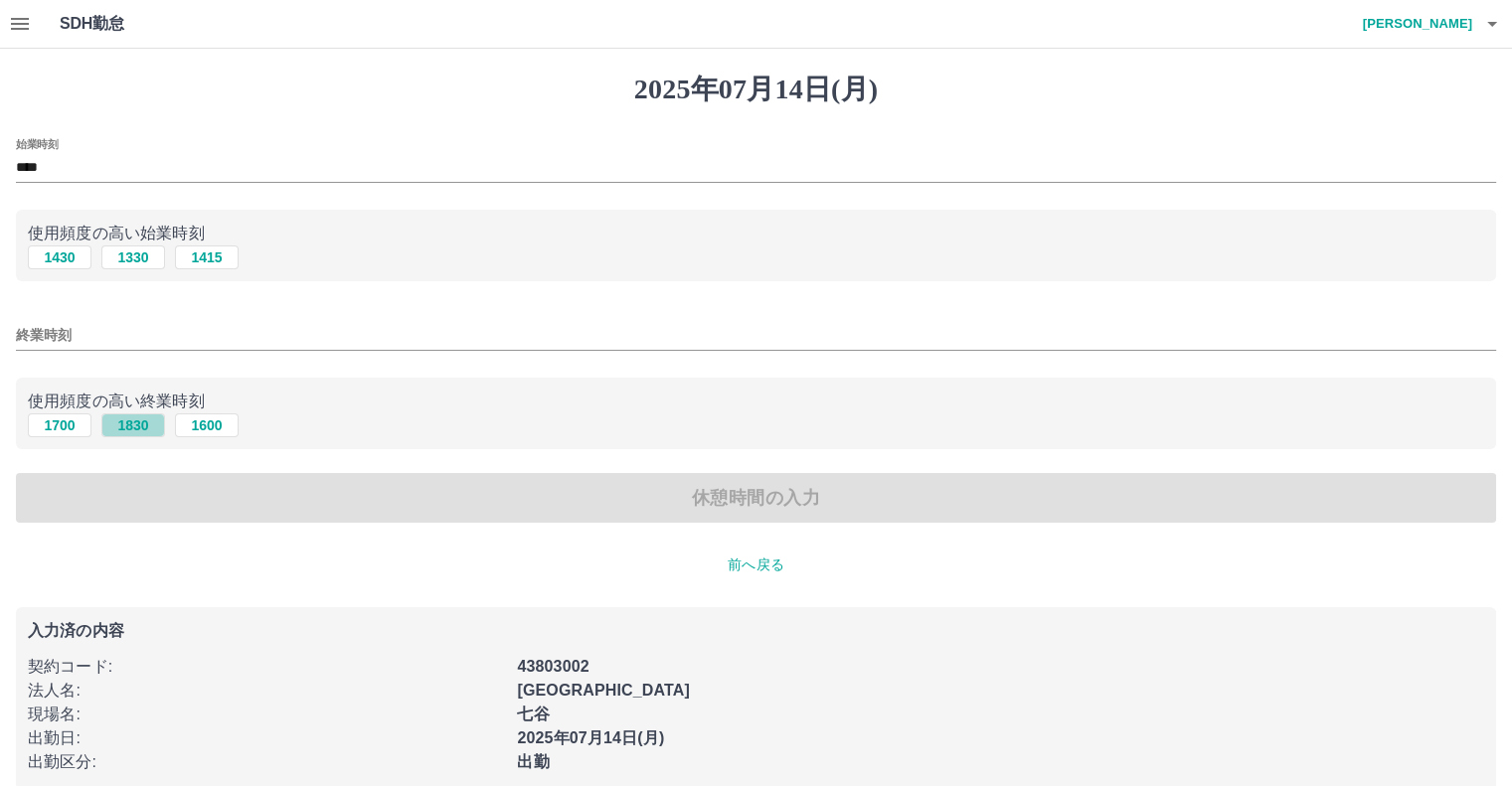 drag, startPoint x: 135, startPoint y: 425, endPoint x: 157, endPoint y: 422, distance: 22.203603 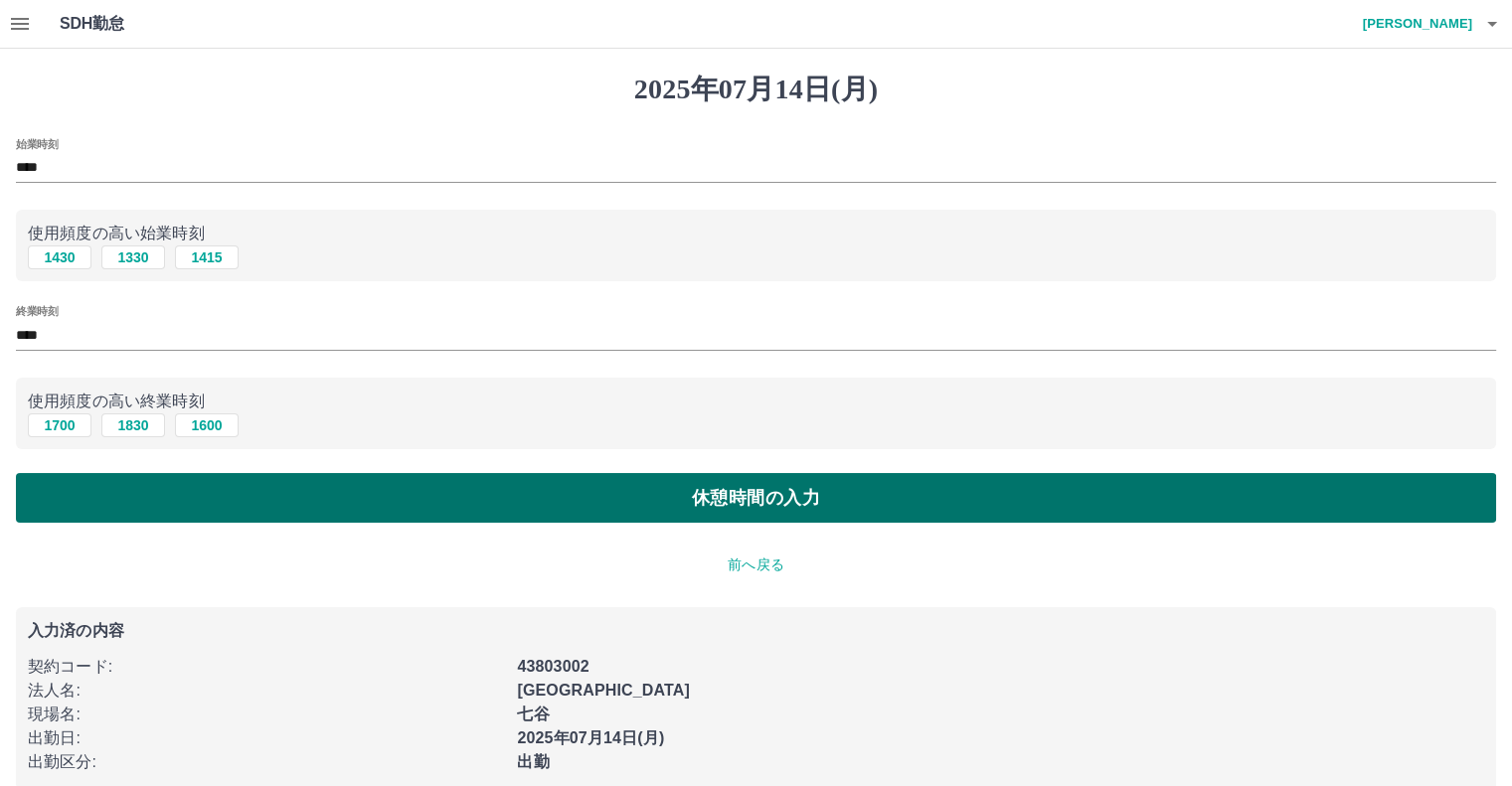 click on "休憩時間の入力" at bounding box center (756, 498) 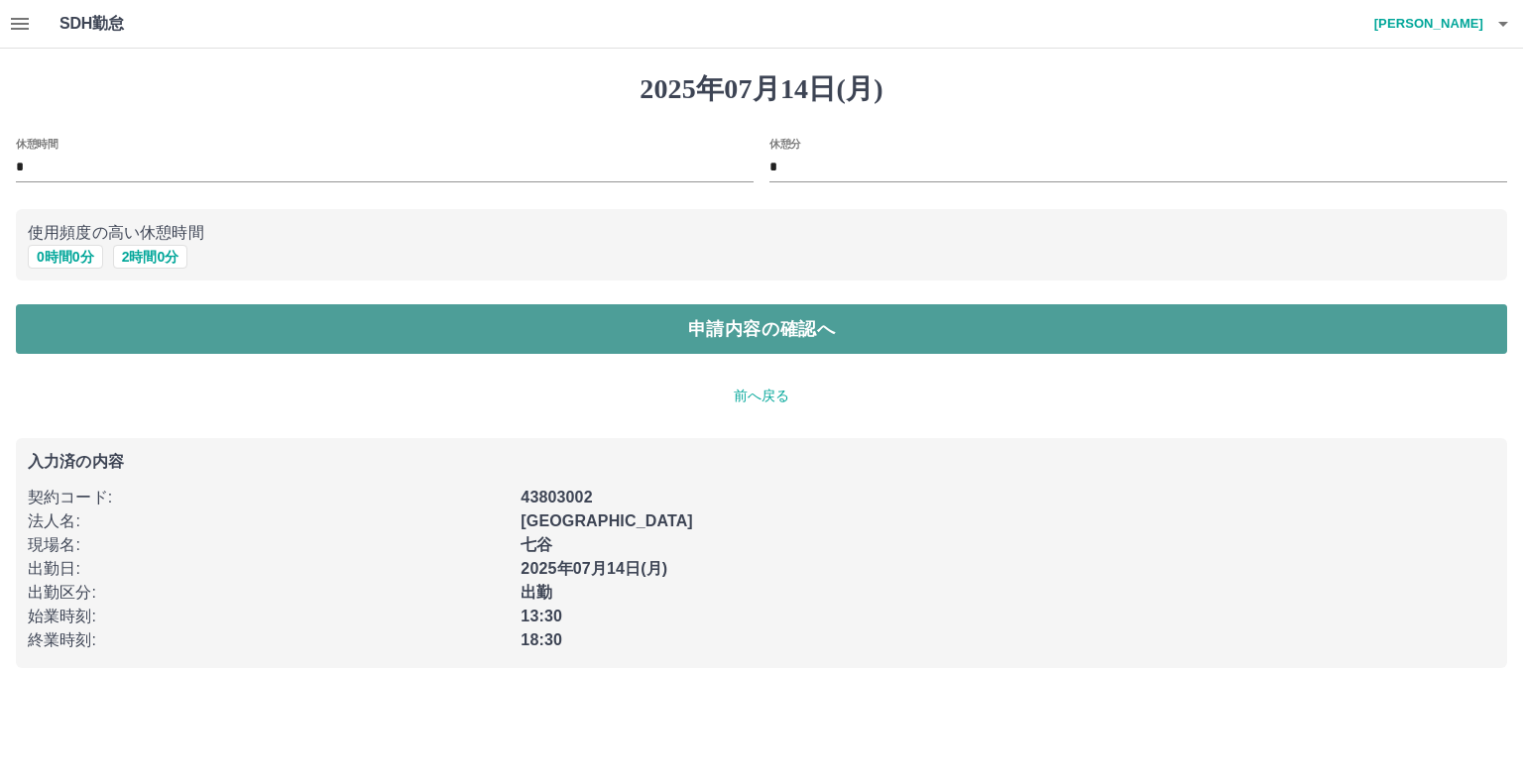 click on "申請内容の確認へ" at bounding box center [762, 329] 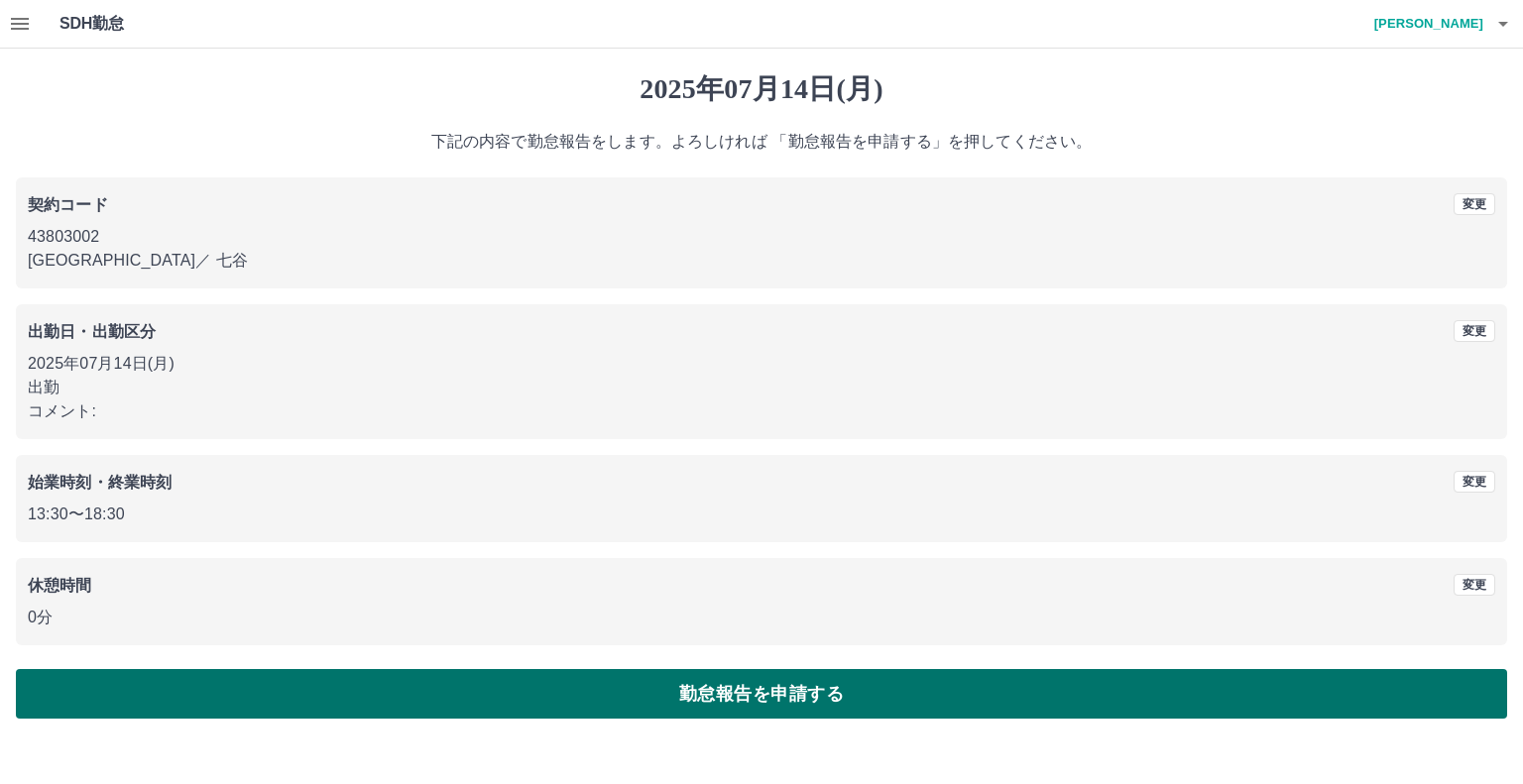 click on "勤怠報告を申請する" at bounding box center (762, 694) 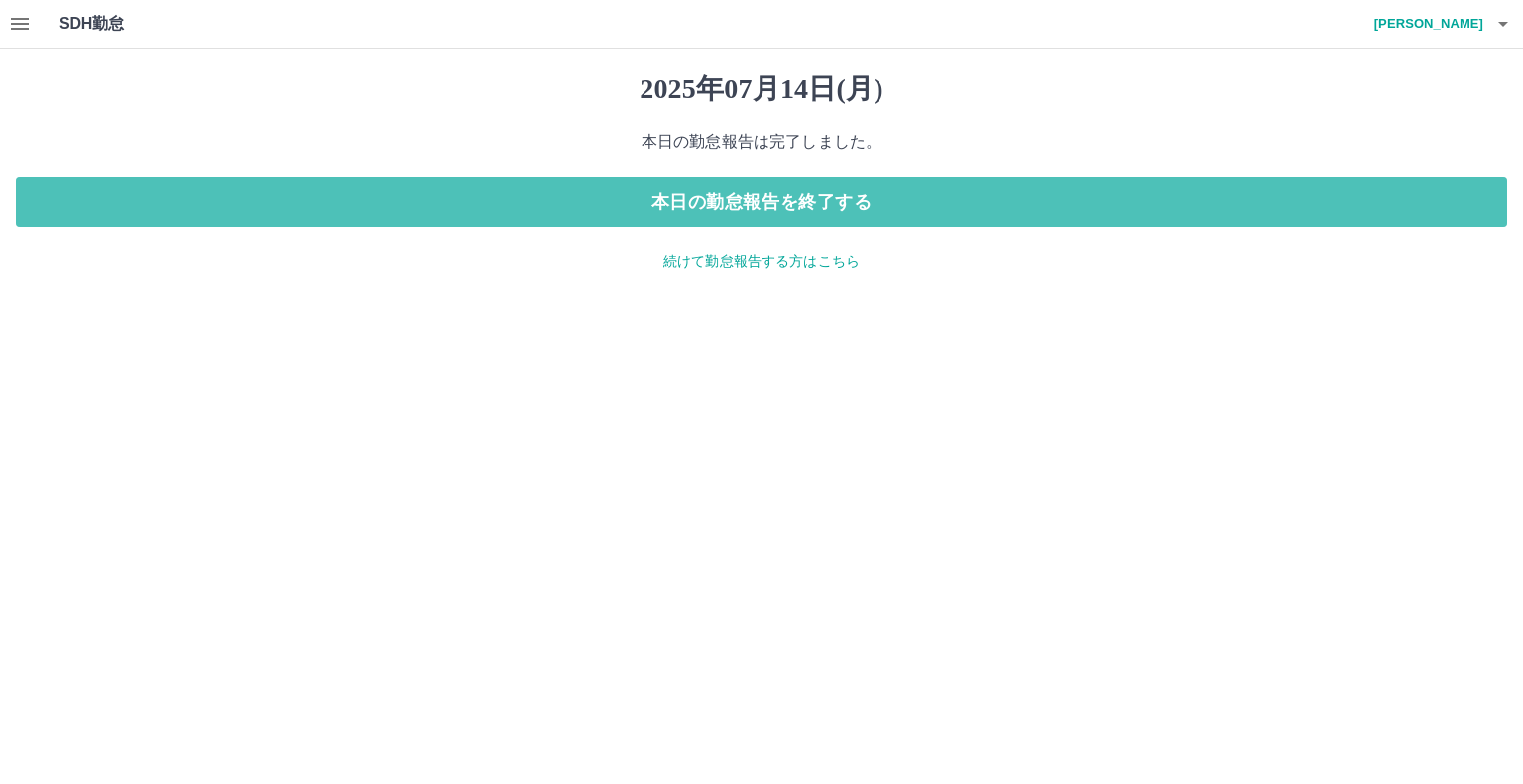 drag, startPoint x: 1122, startPoint y: 217, endPoint x: 1222, endPoint y: 174, distance: 108.85311 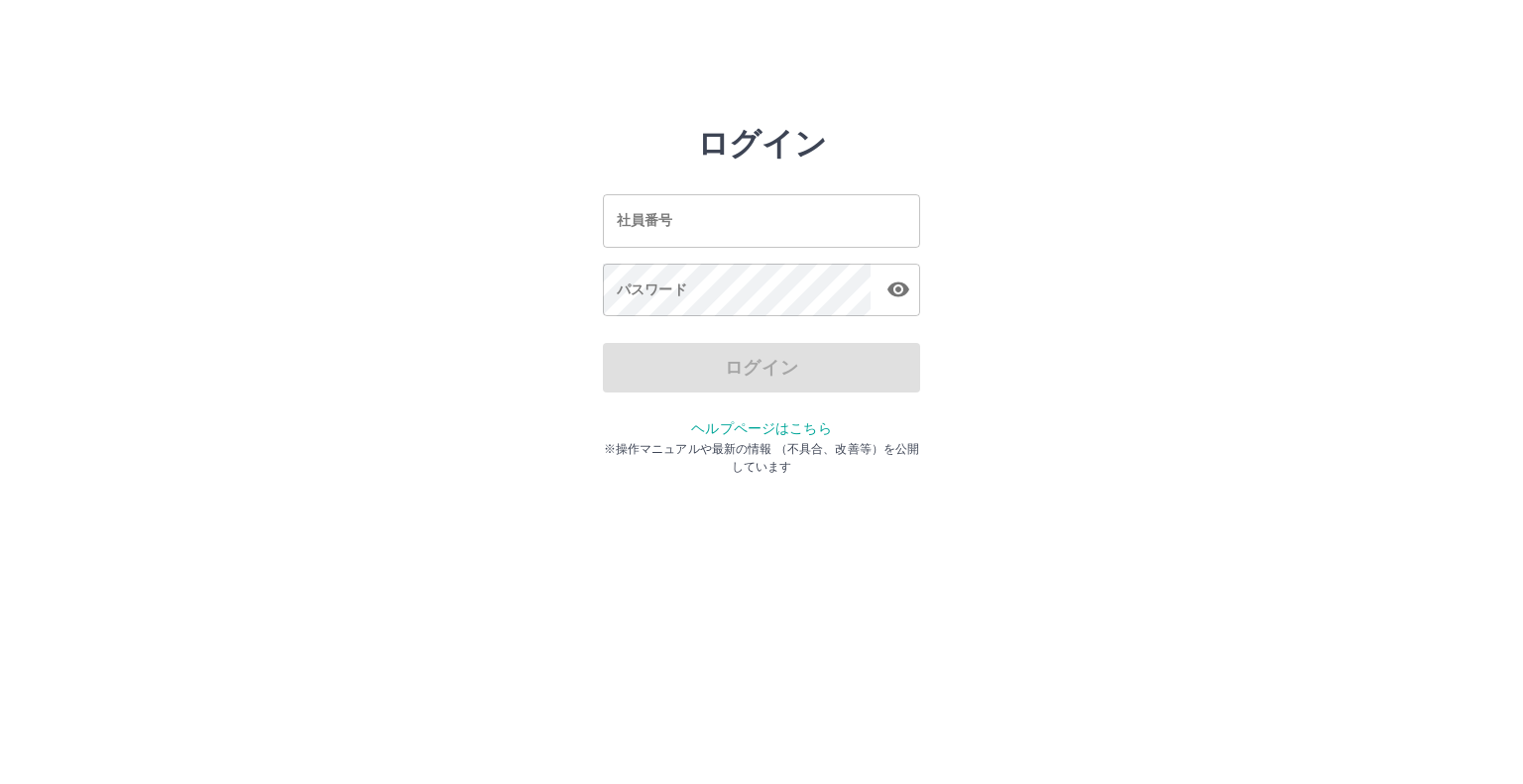 scroll, scrollTop: 0, scrollLeft: 0, axis: both 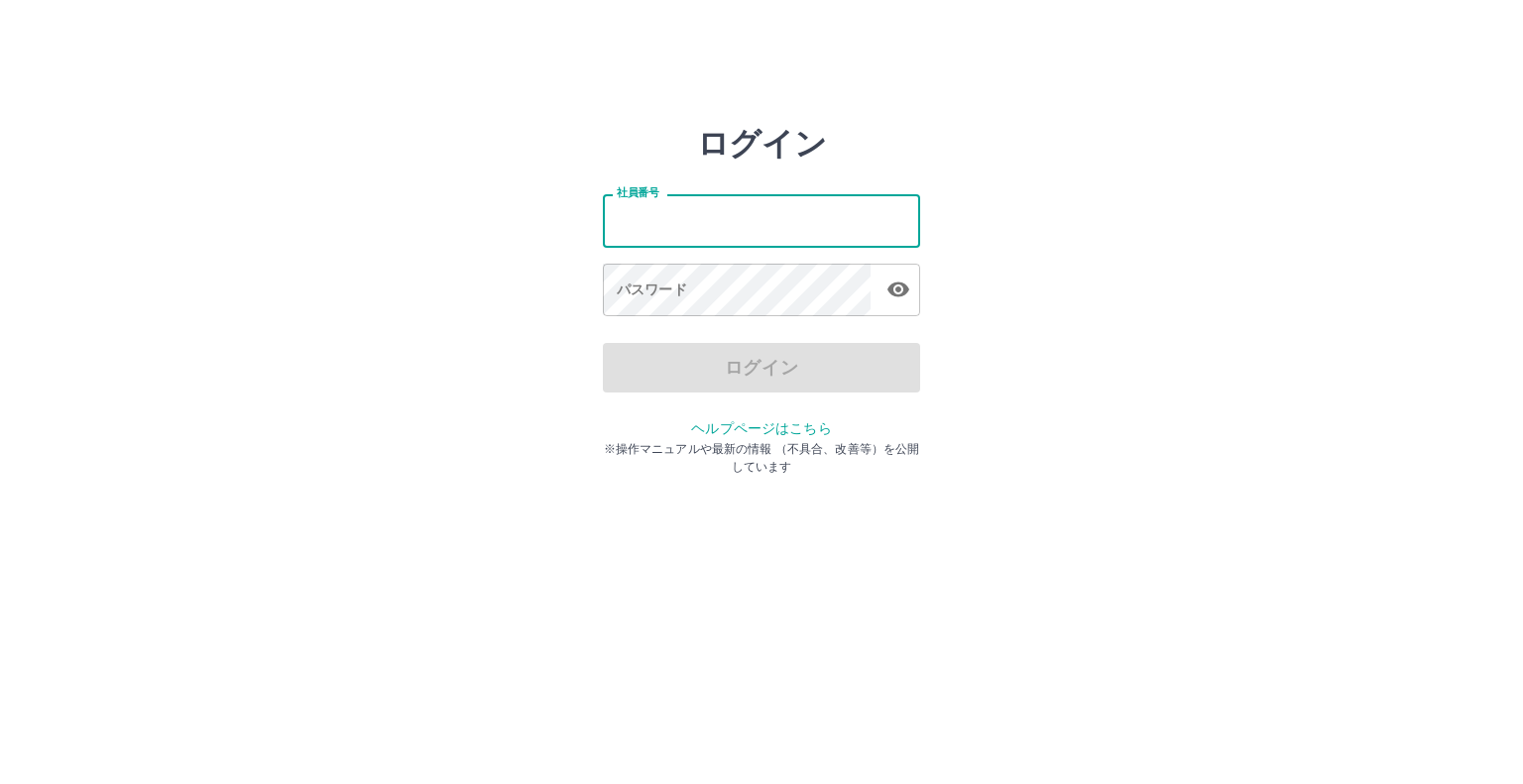 type on "*******" 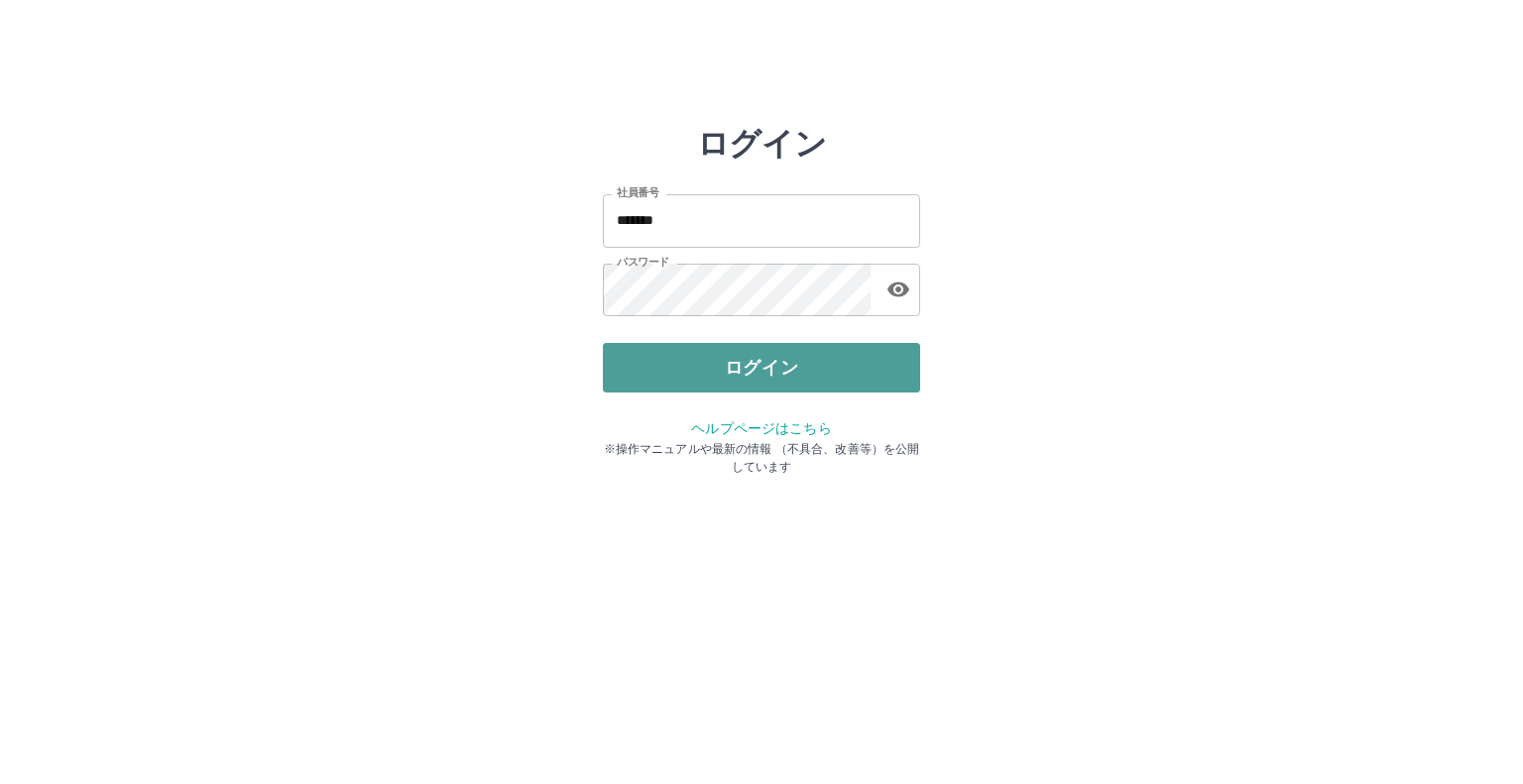 click on "ログイン" at bounding box center (762, 368) 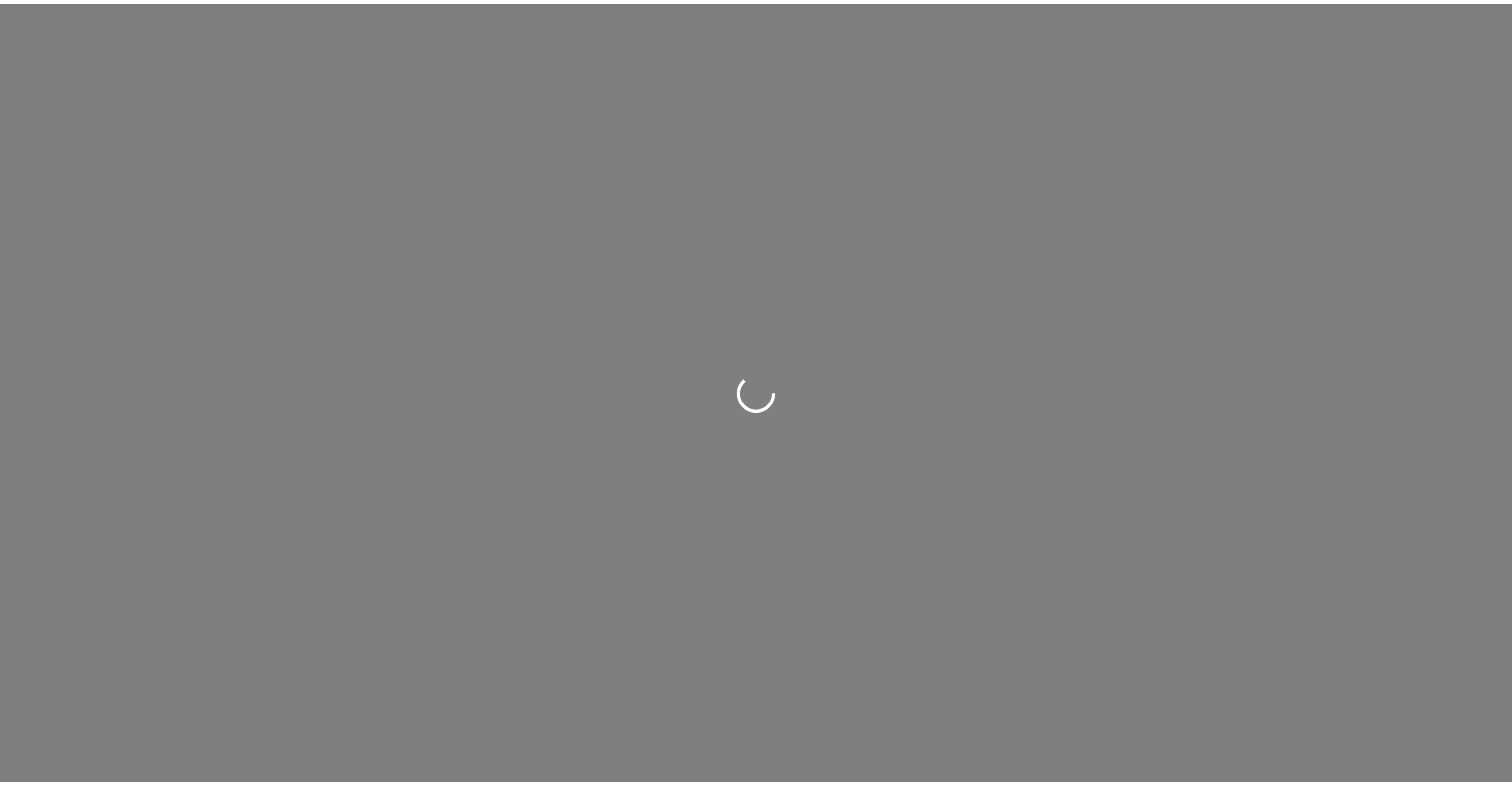 scroll, scrollTop: 0, scrollLeft: 0, axis: both 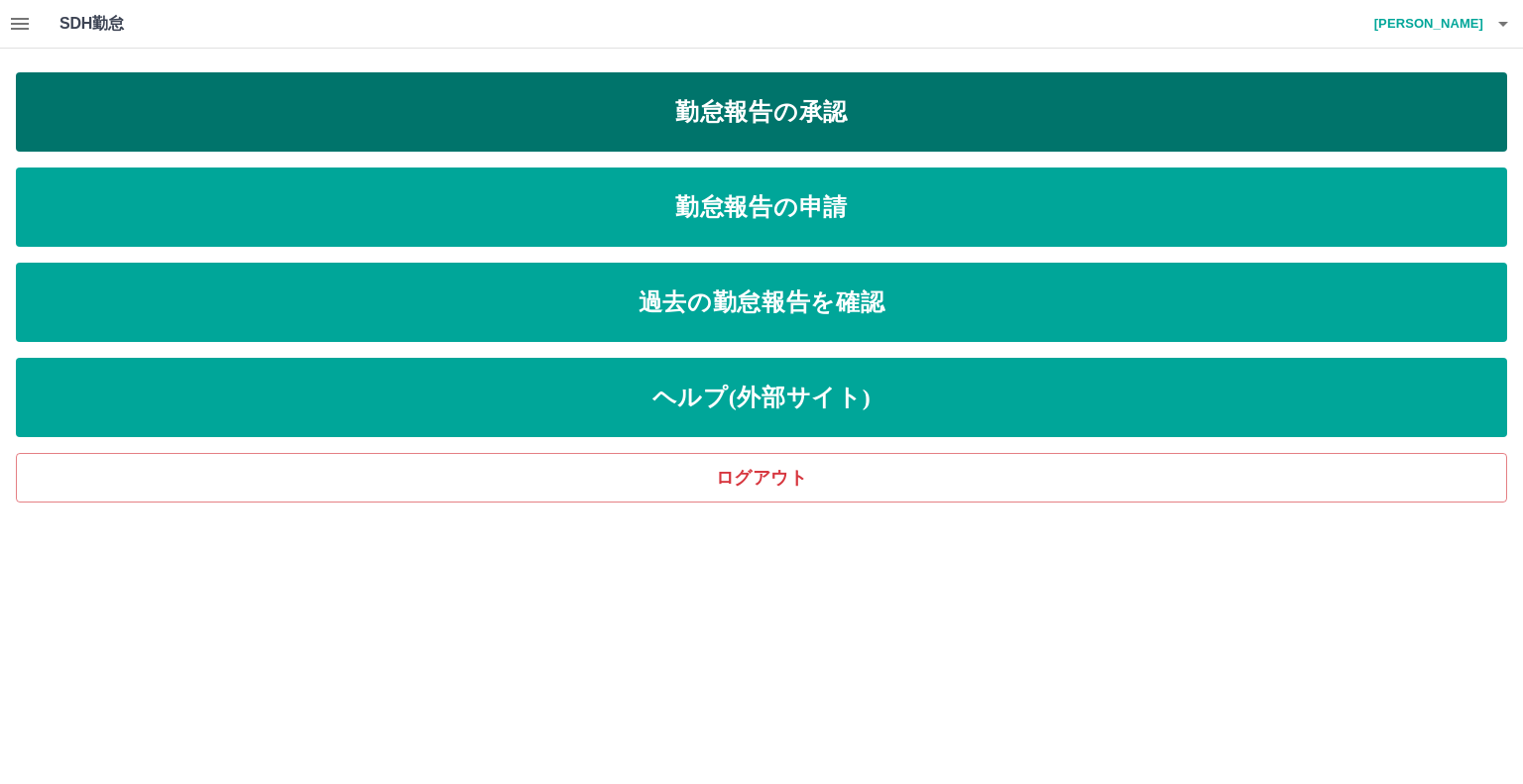 click on "勤怠報告の承認" at bounding box center (762, 112) 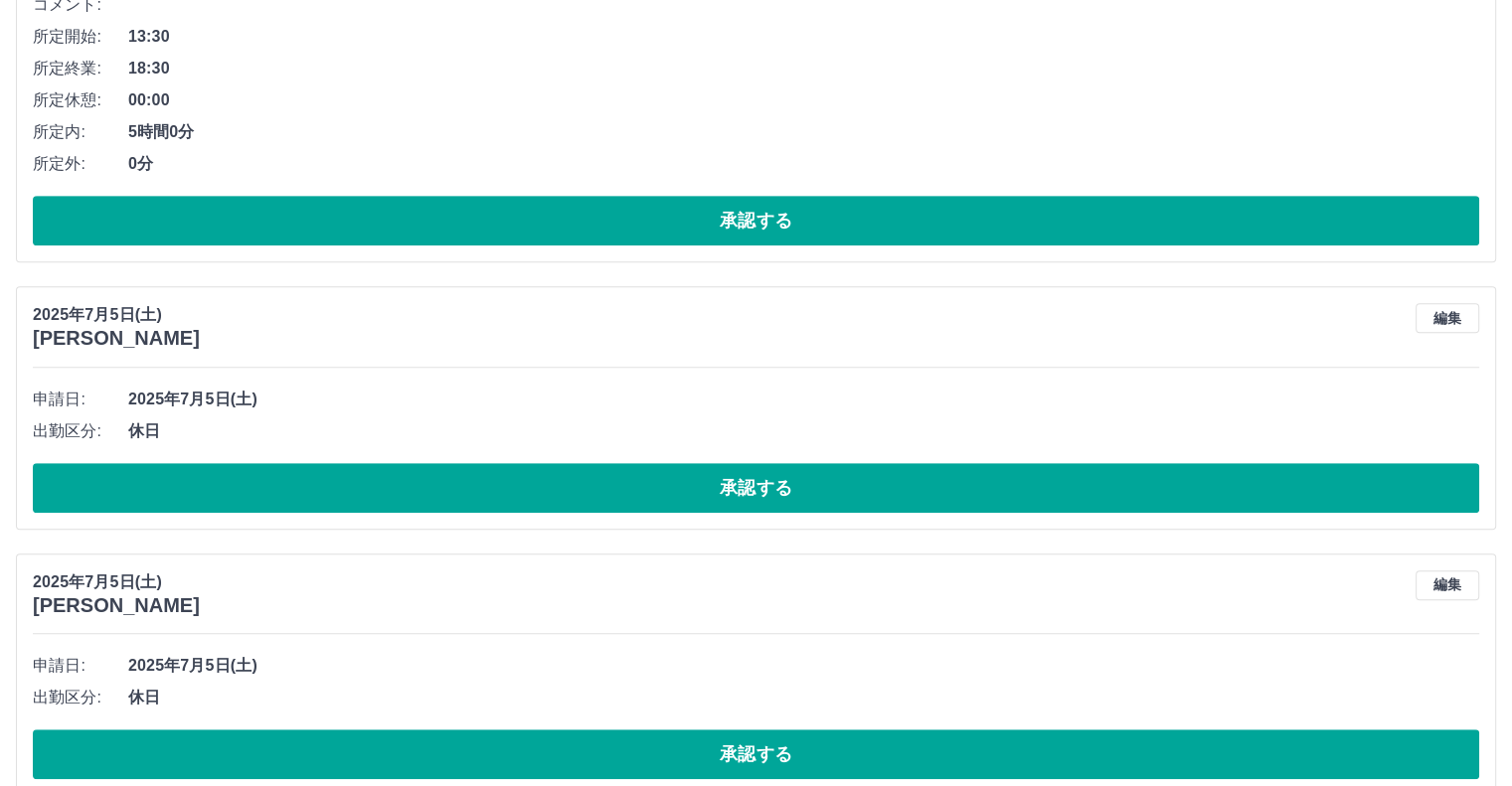 scroll, scrollTop: 1085, scrollLeft: 0, axis: vertical 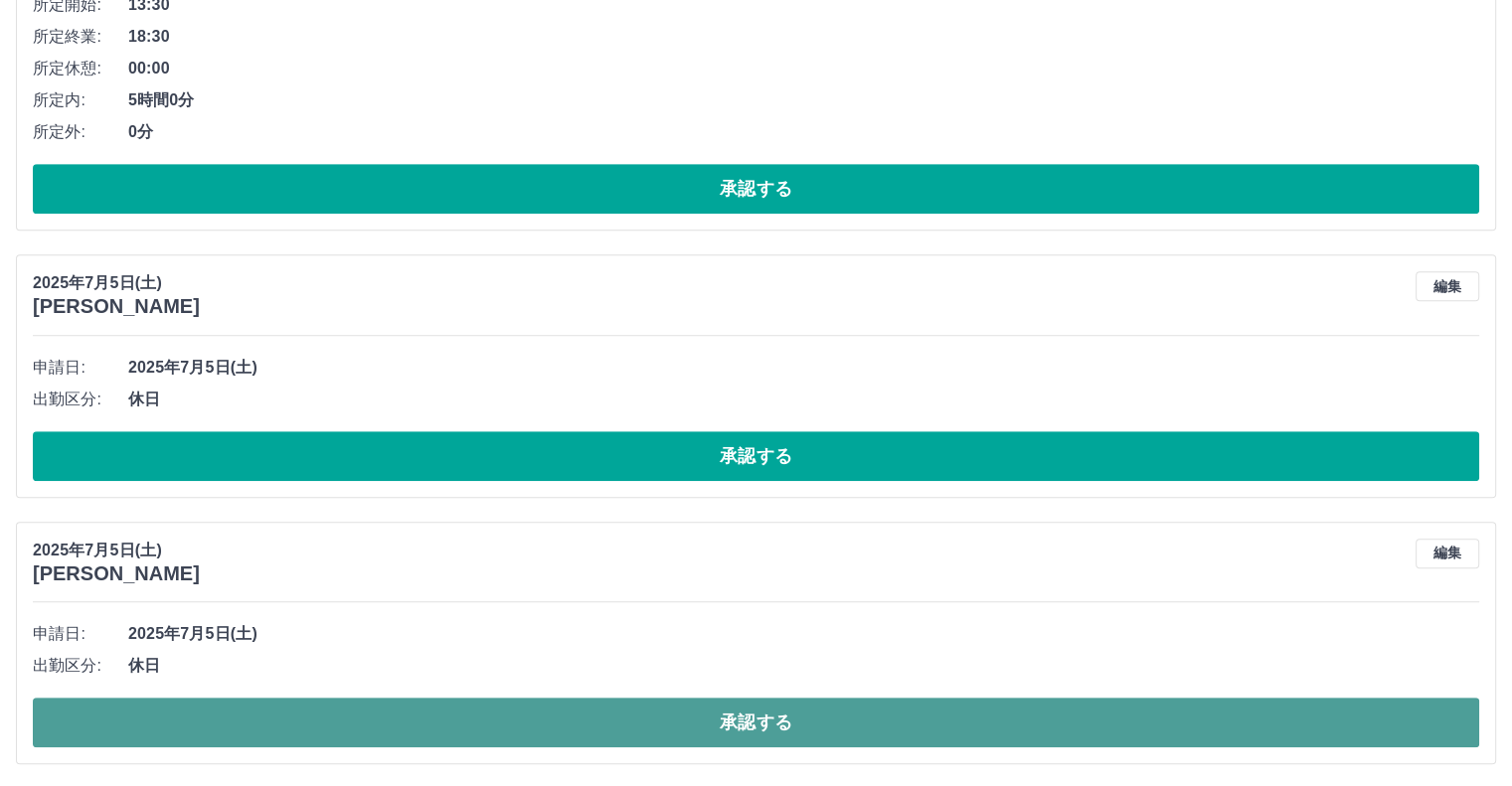 click on "承認する" at bounding box center [756, 722] 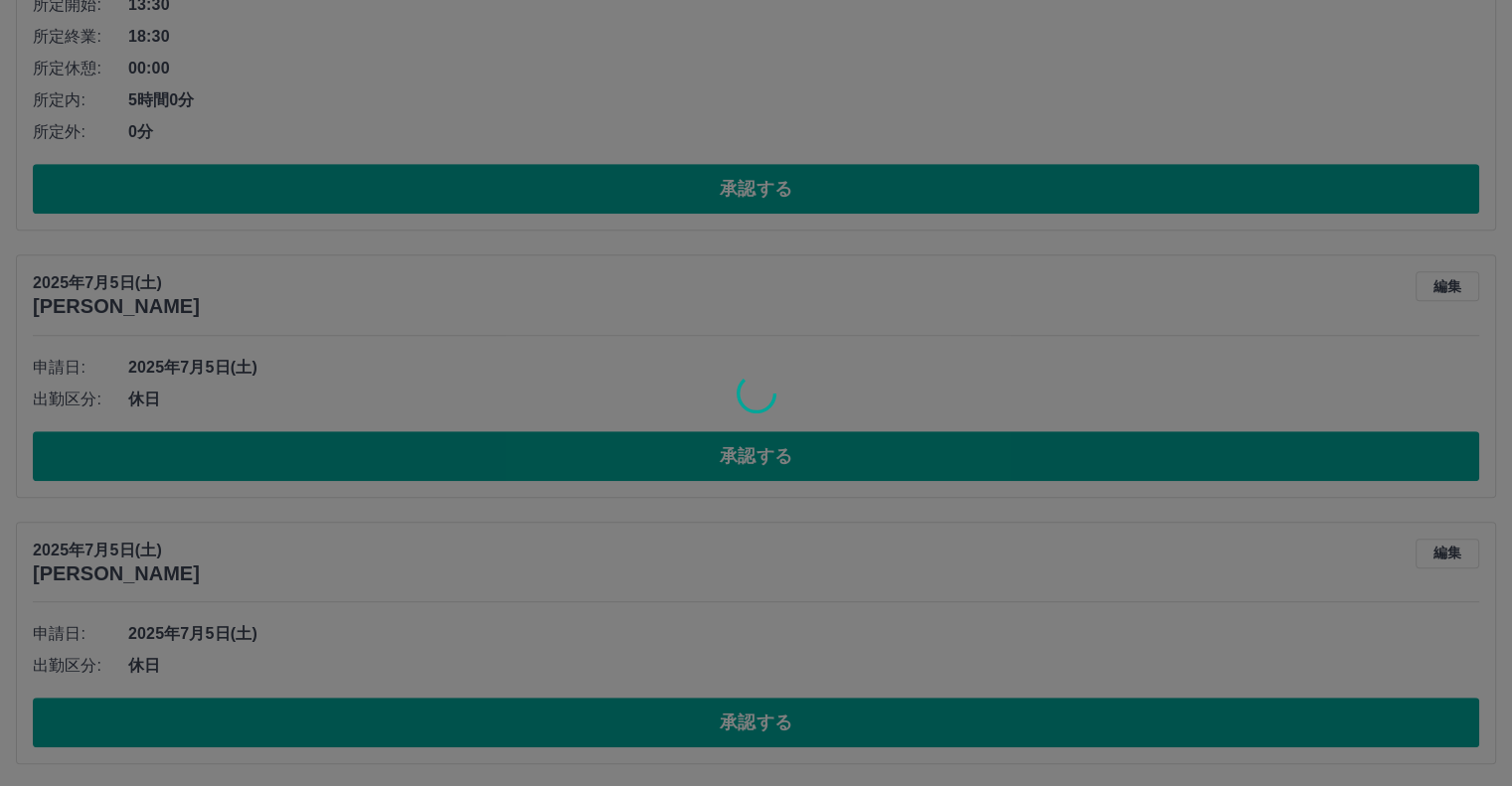 scroll, scrollTop: 819, scrollLeft: 0, axis: vertical 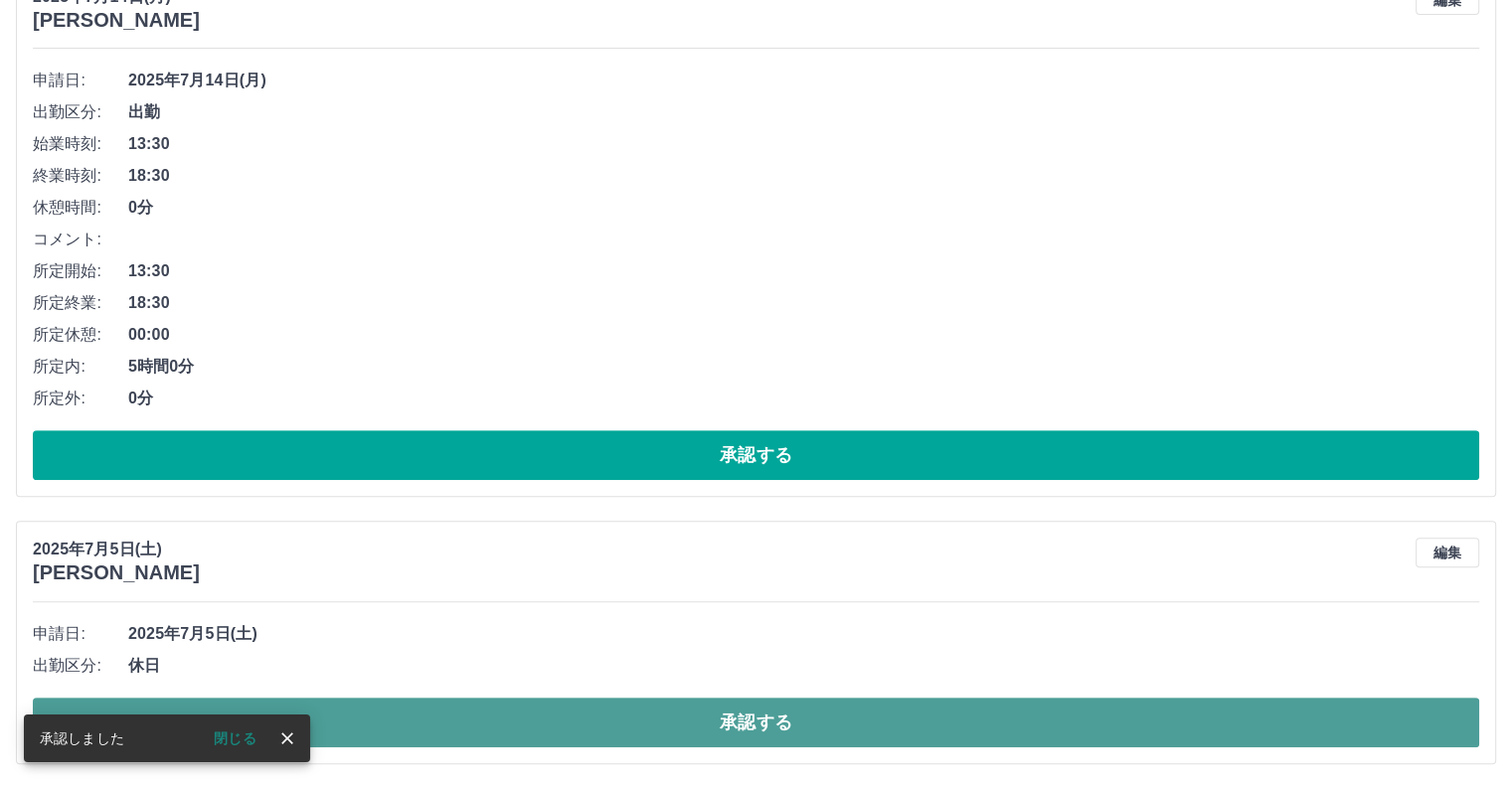 click on "承認する" at bounding box center [756, 722] 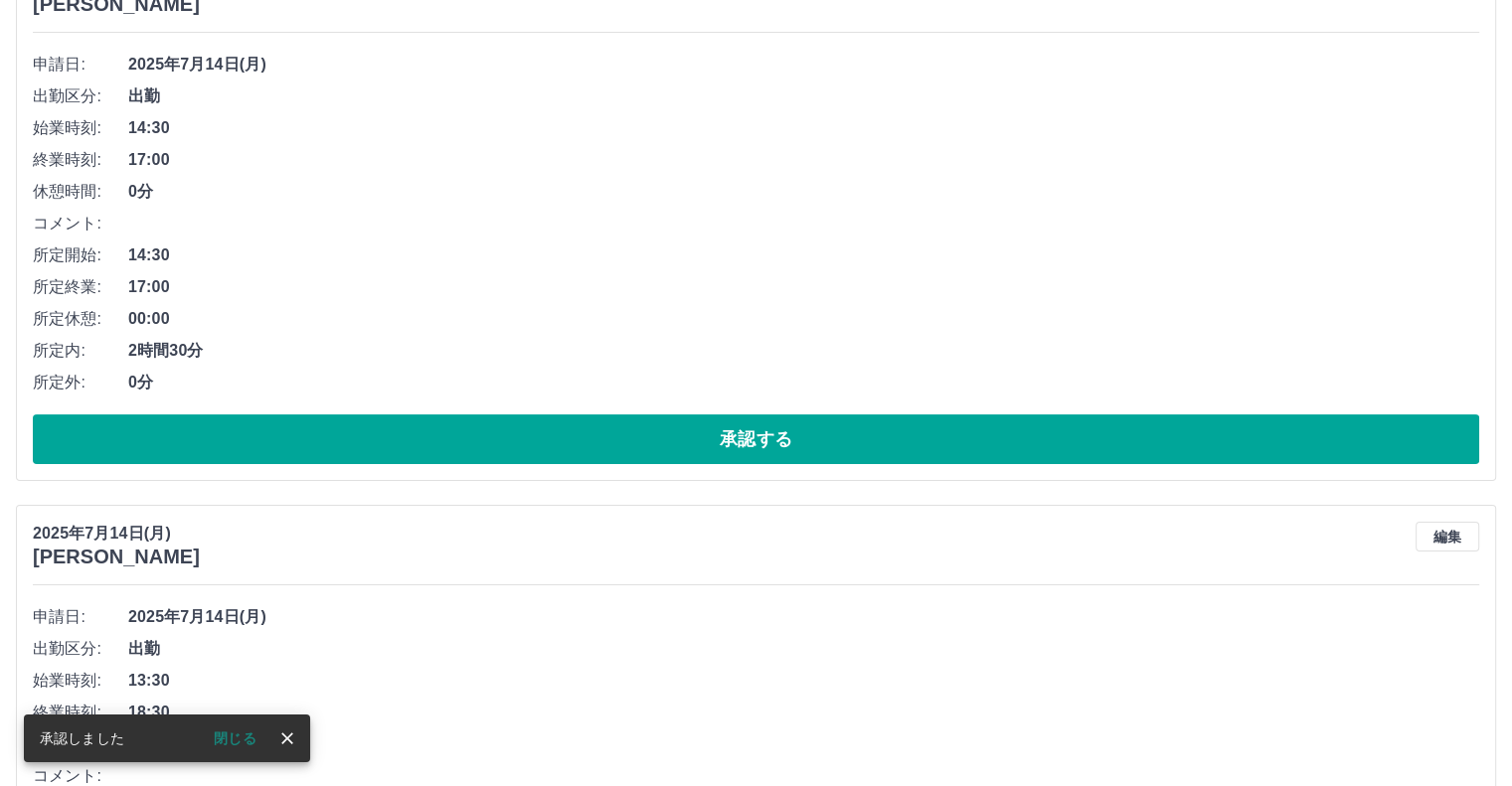 scroll, scrollTop: 298, scrollLeft: 0, axis: vertical 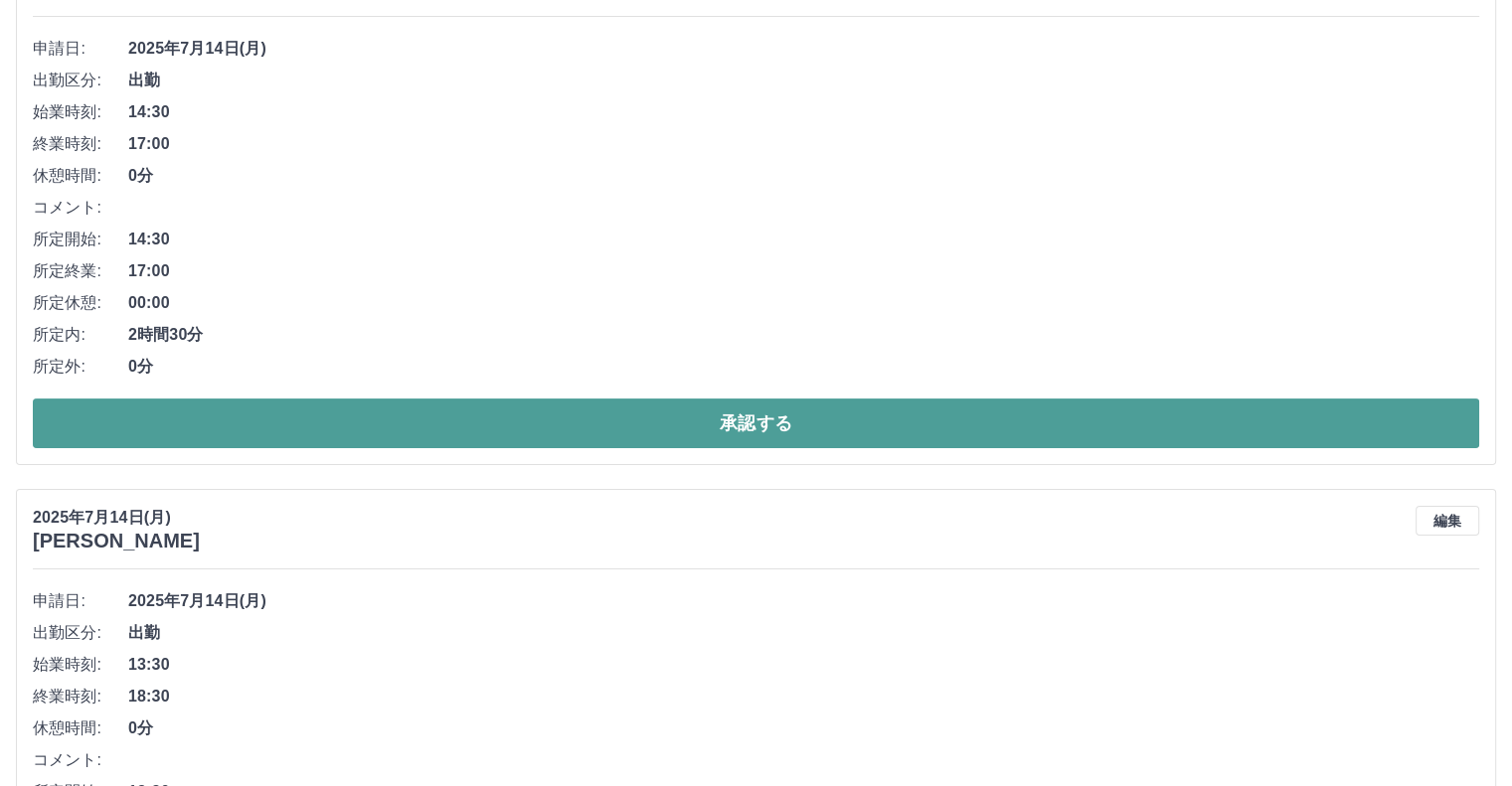 click on "承認する" at bounding box center [756, 423] 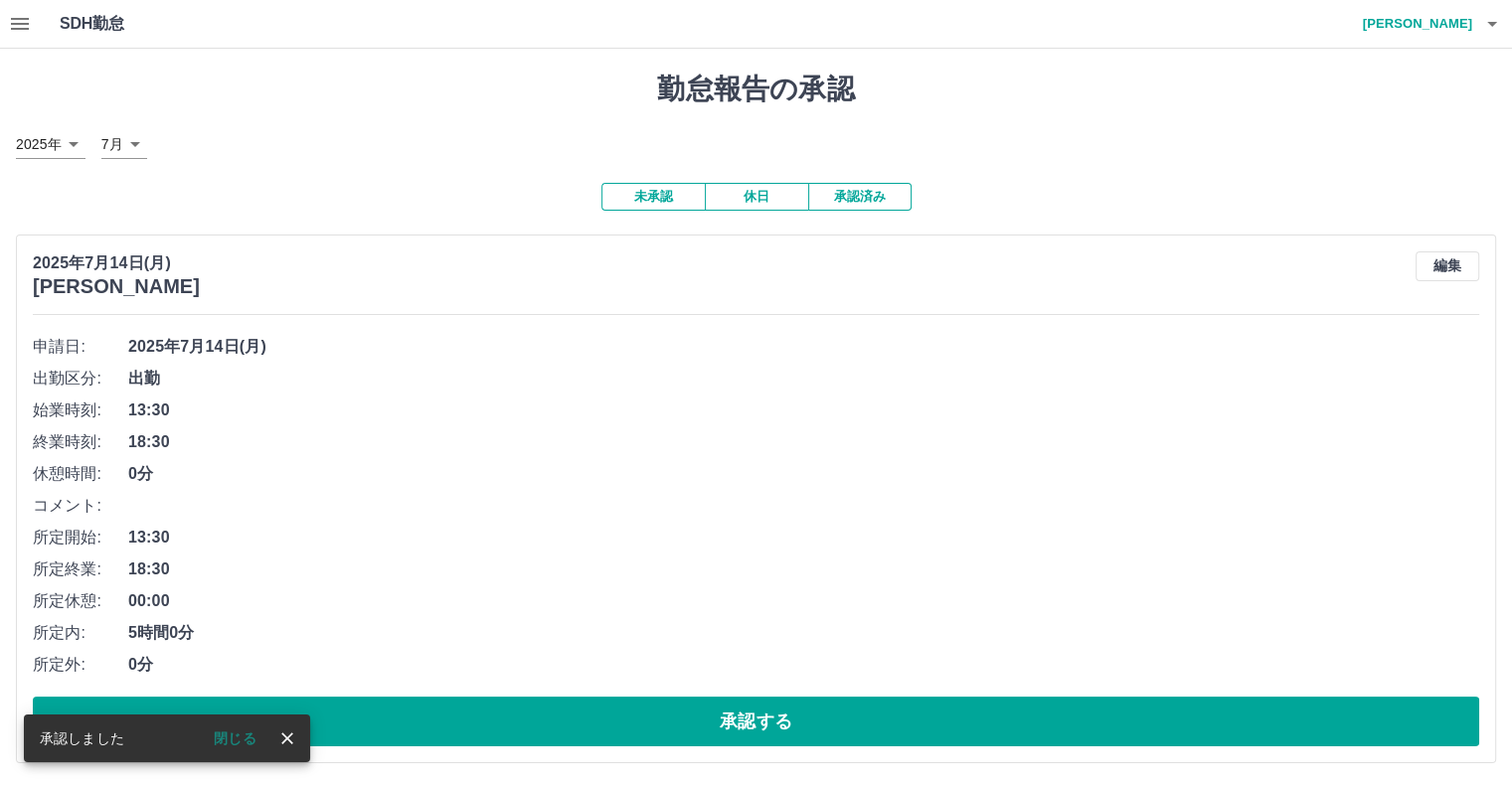 scroll, scrollTop: 1, scrollLeft: 0, axis: vertical 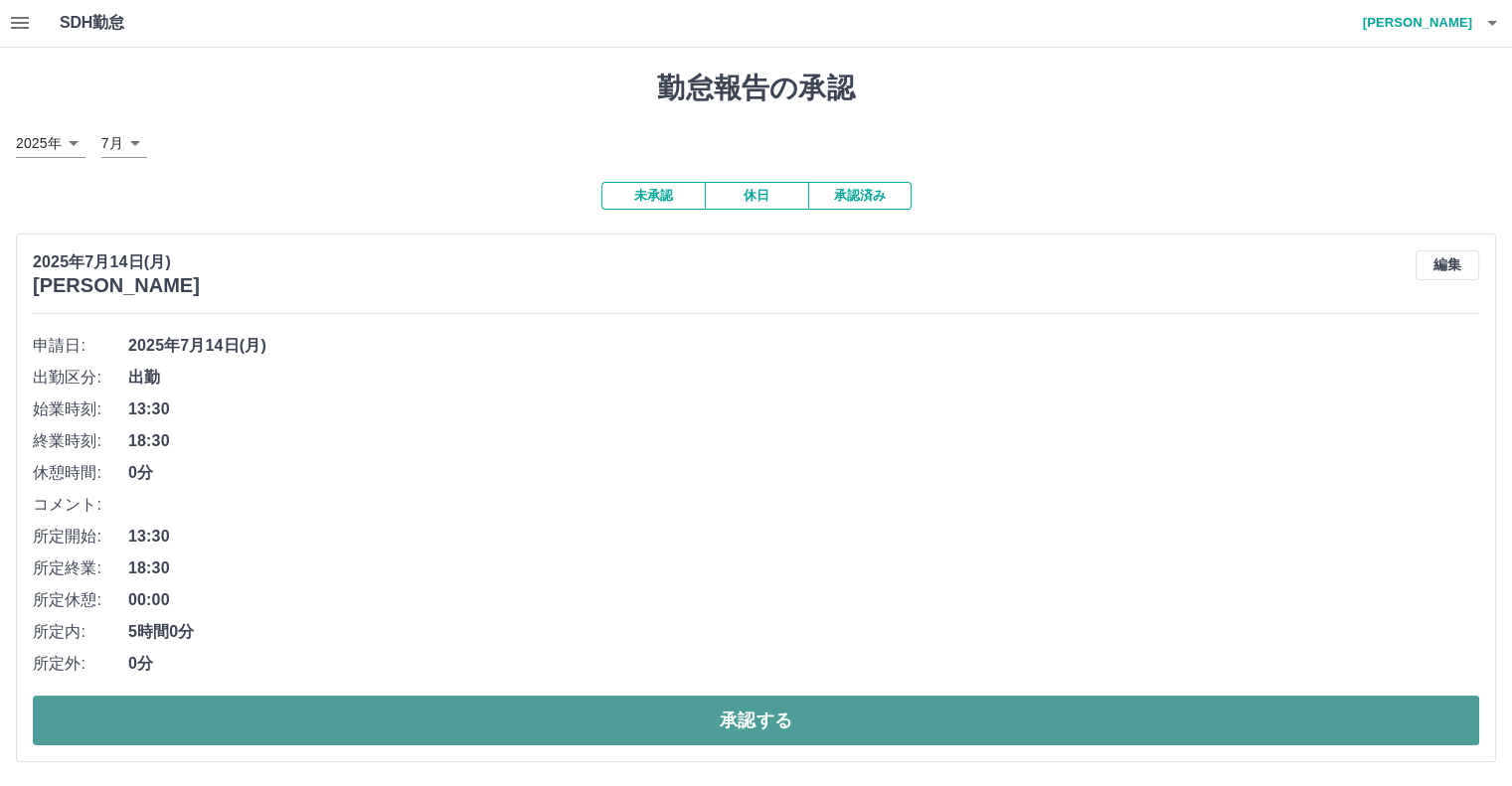 click on "承認する" at bounding box center [756, 720] 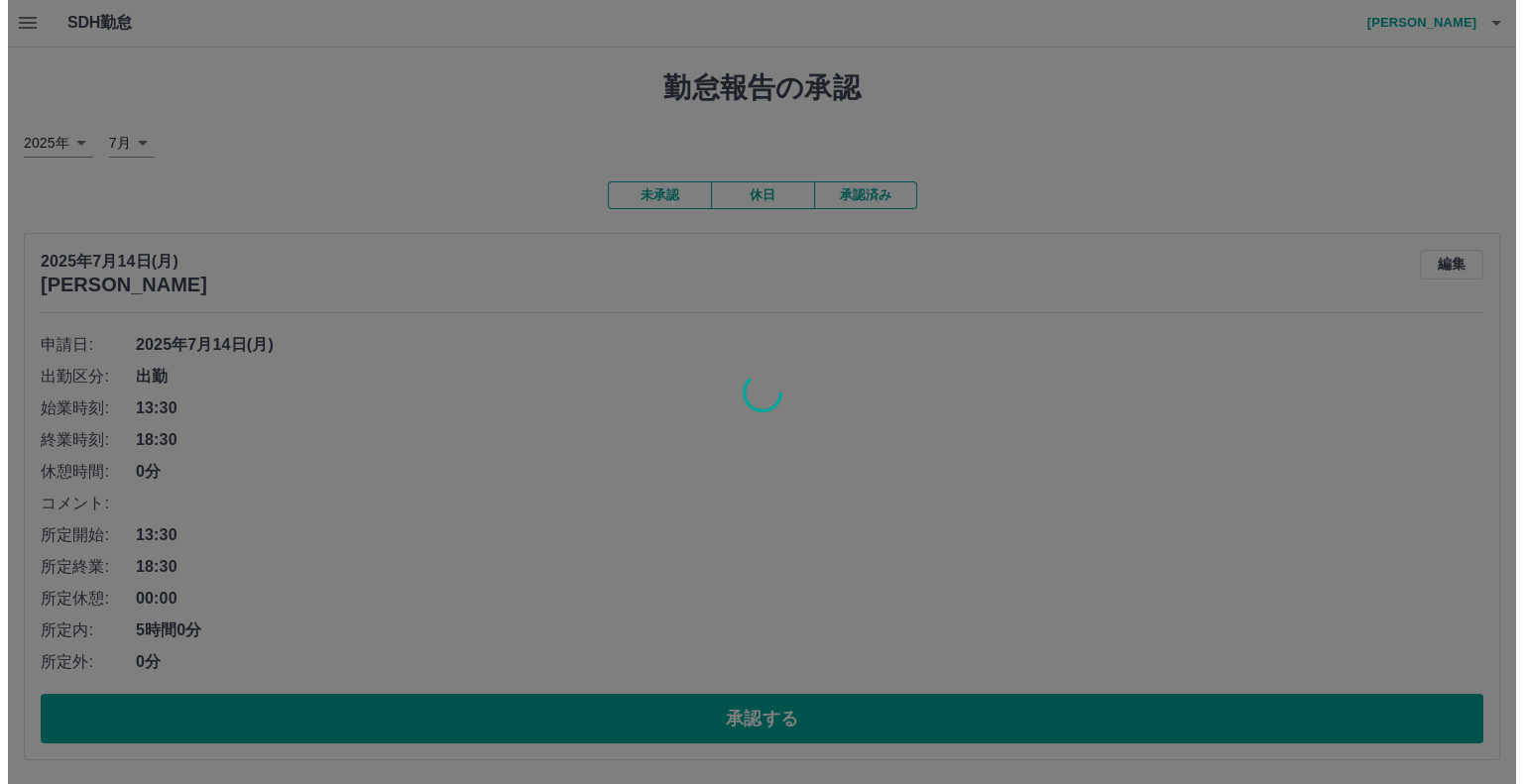 scroll, scrollTop: 0, scrollLeft: 0, axis: both 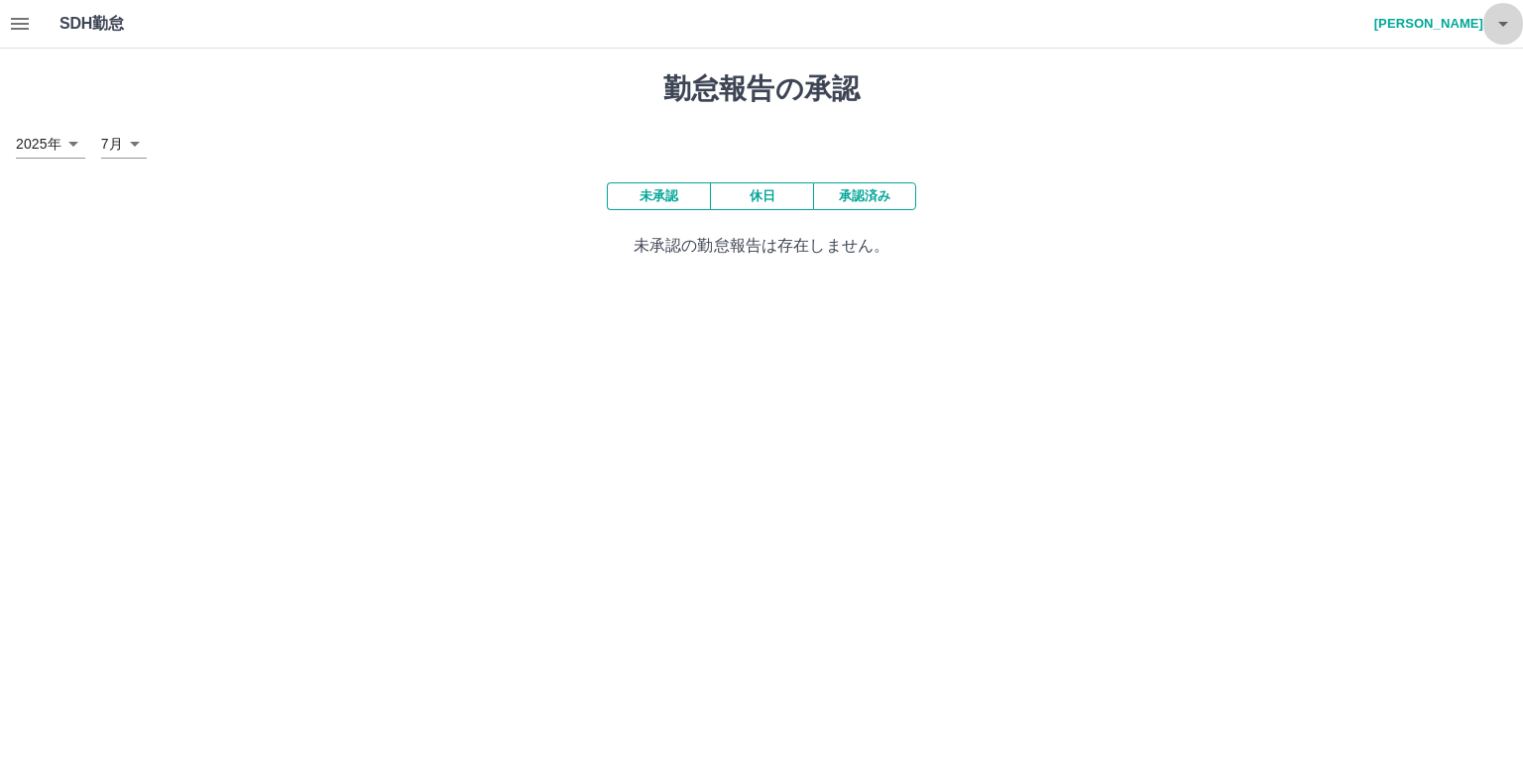 click 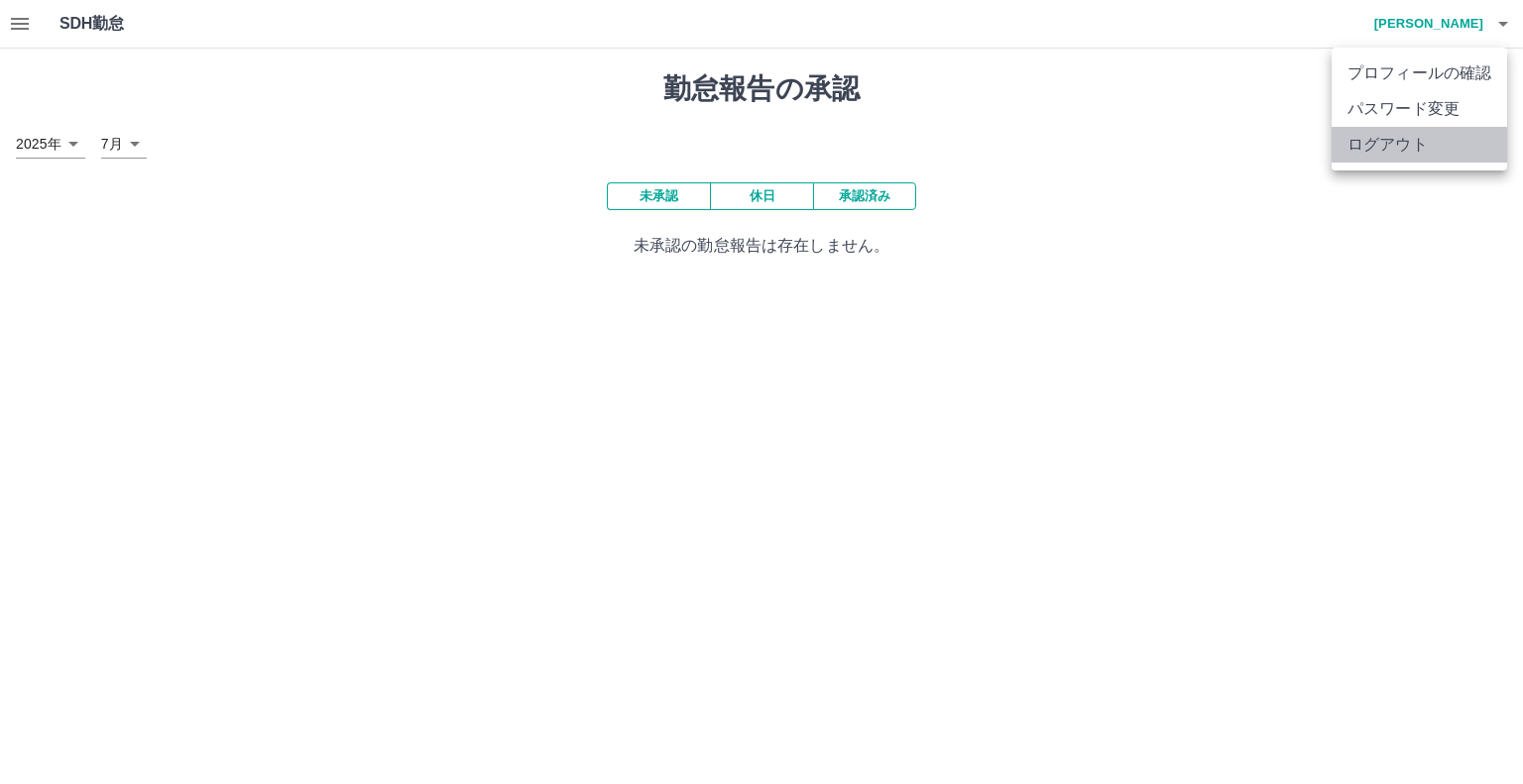 click on "ログアウト" at bounding box center (1419, 145) 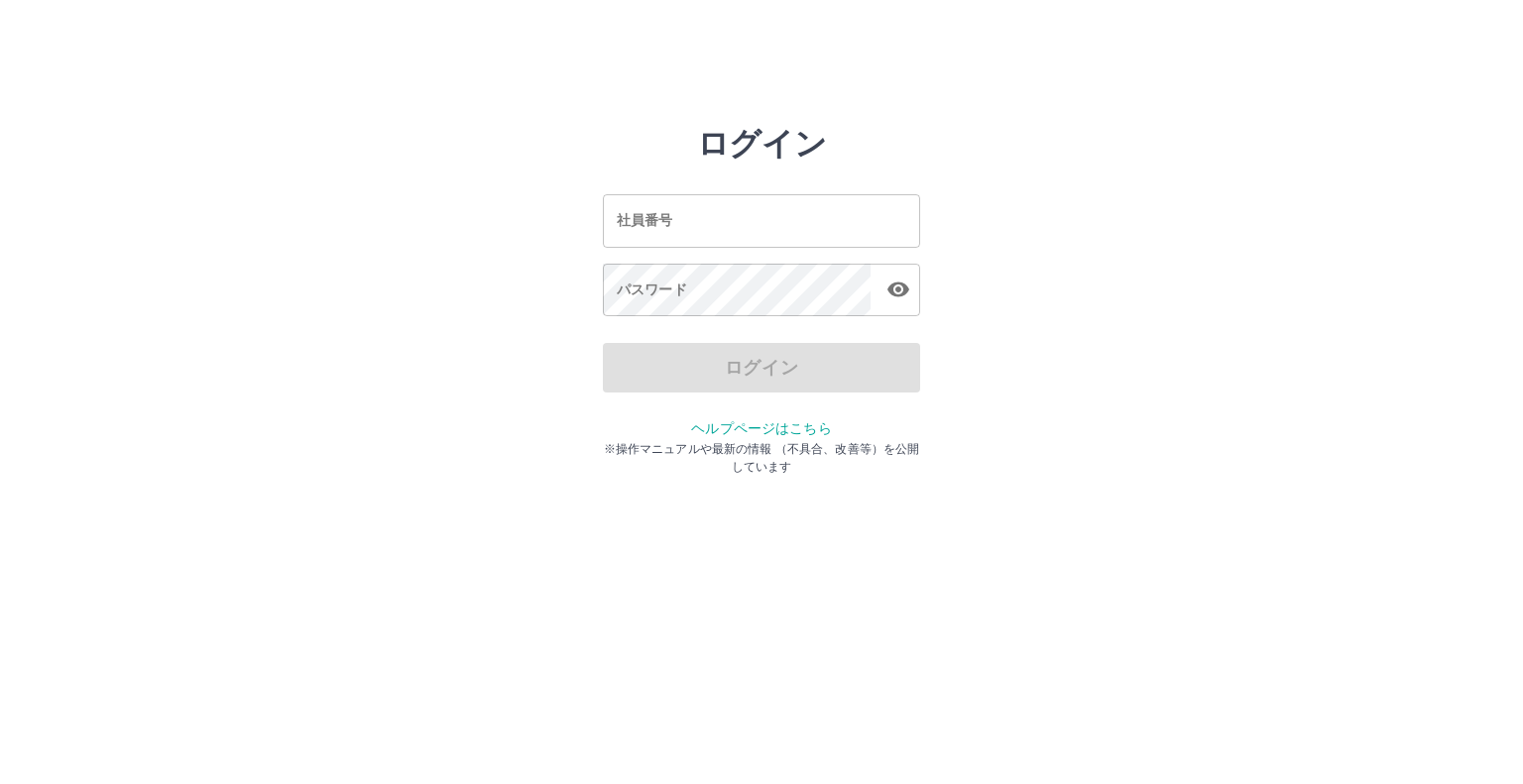 scroll, scrollTop: 0, scrollLeft: 0, axis: both 